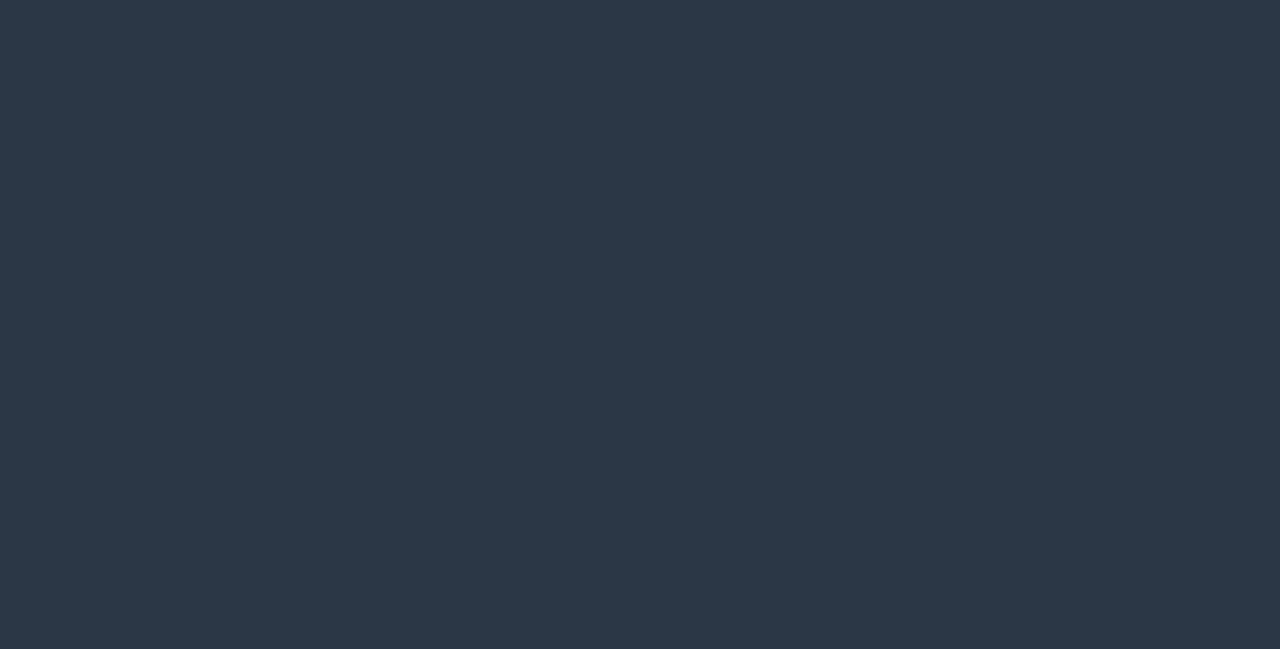 scroll, scrollTop: 0, scrollLeft: 0, axis: both 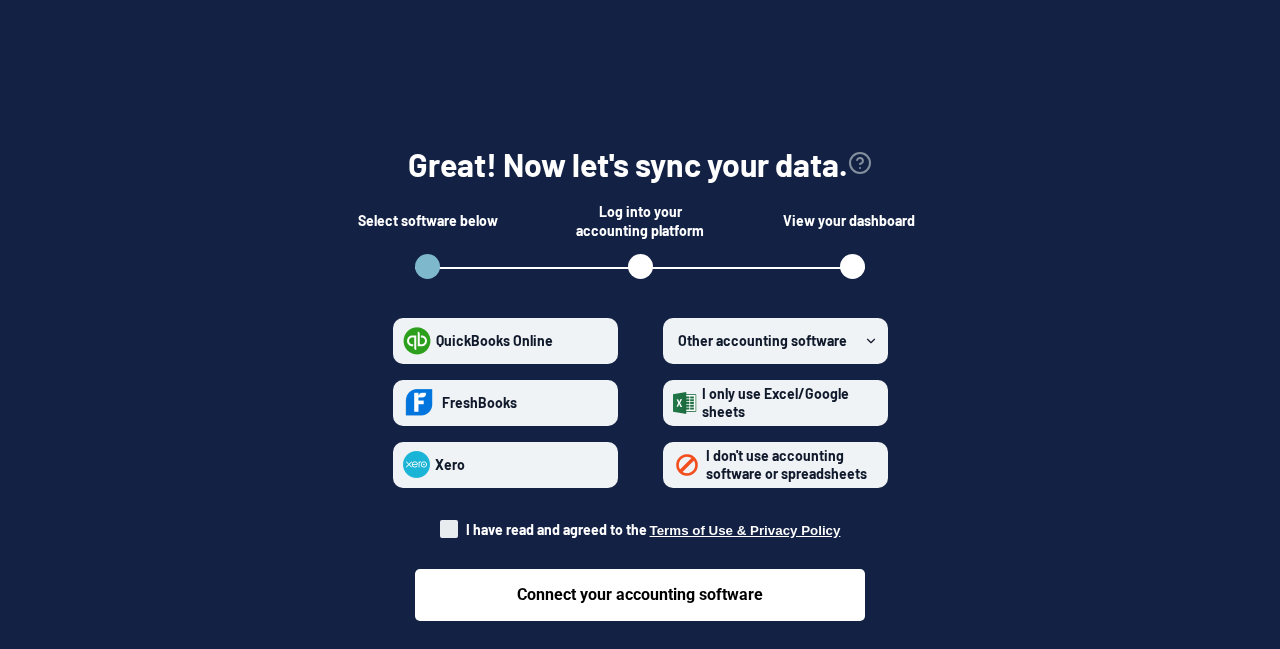 click on "QuickBooks Online" at bounding box center [494, 340] 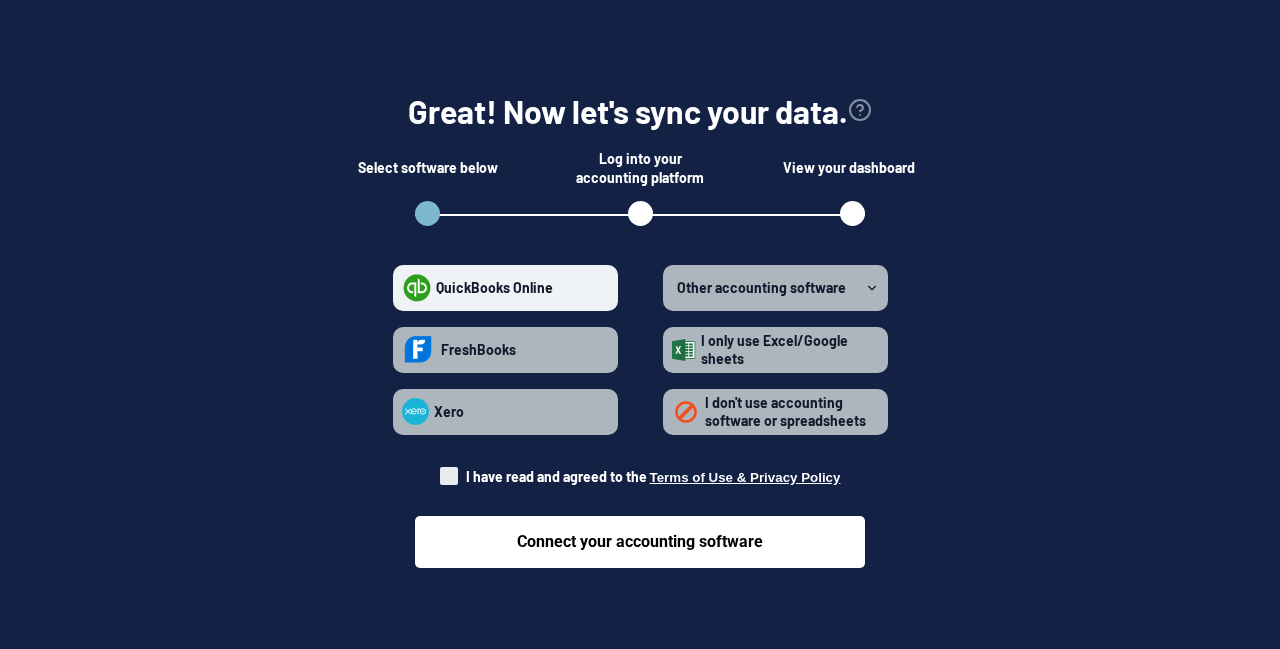 scroll, scrollTop: 52, scrollLeft: 0, axis: vertical 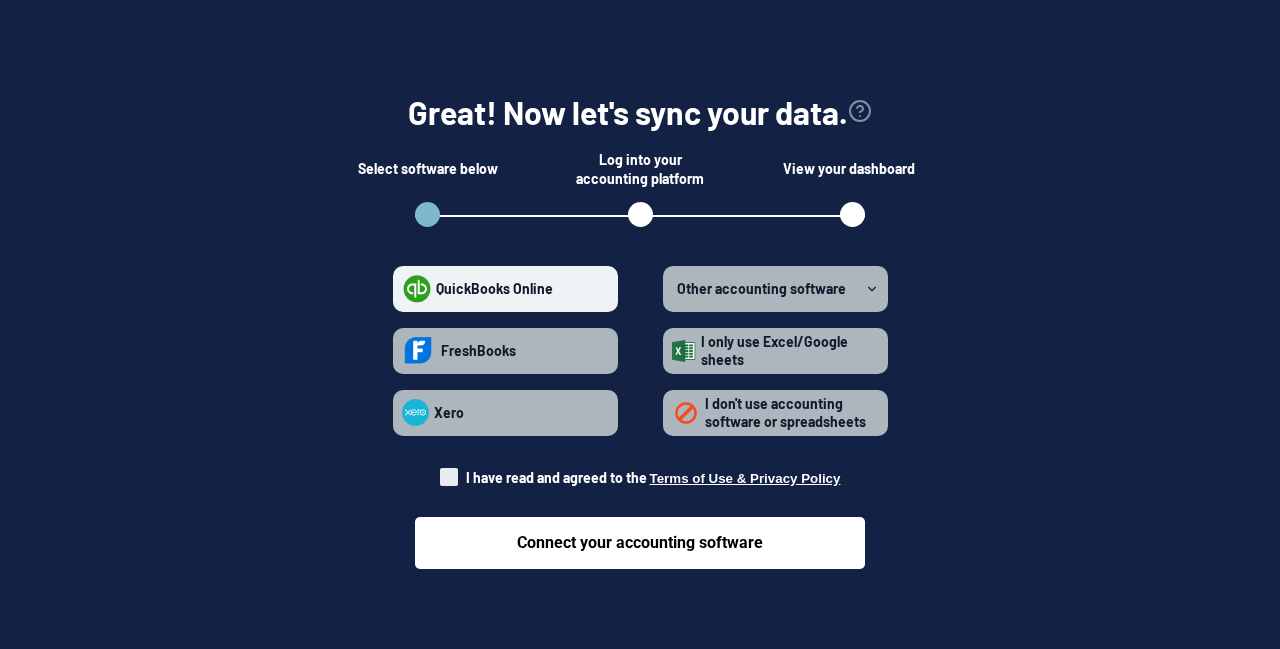 click at bounding box center [449, 477] 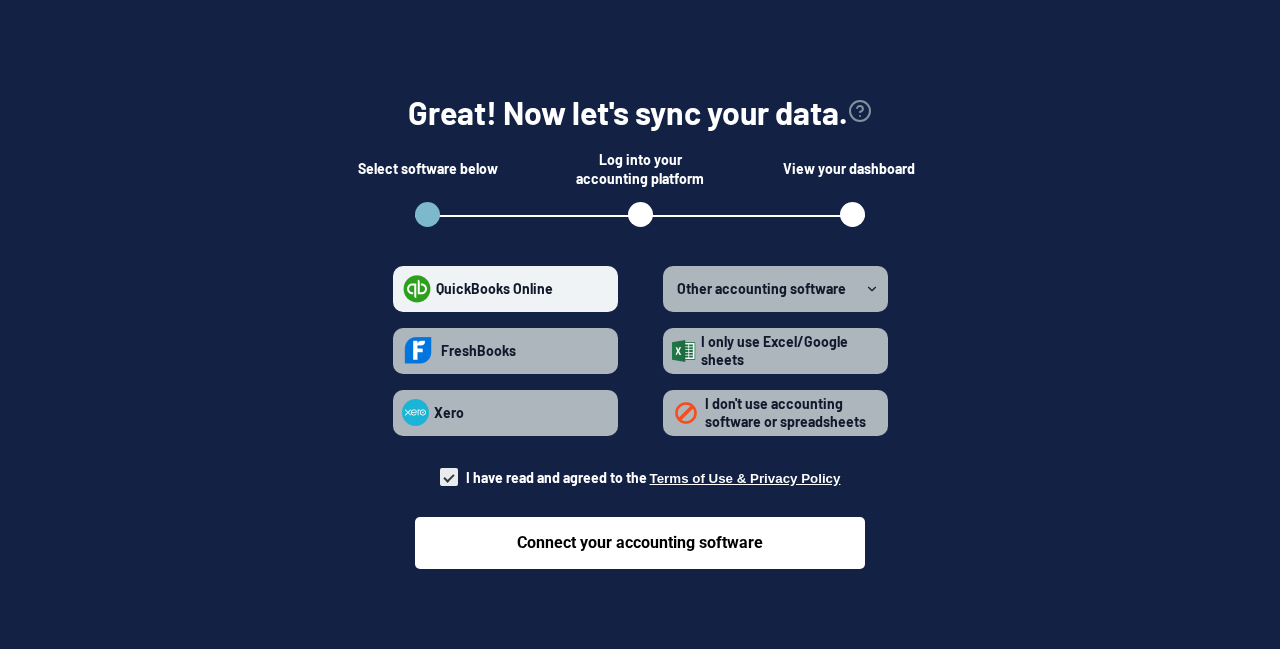 checkbox on "true" 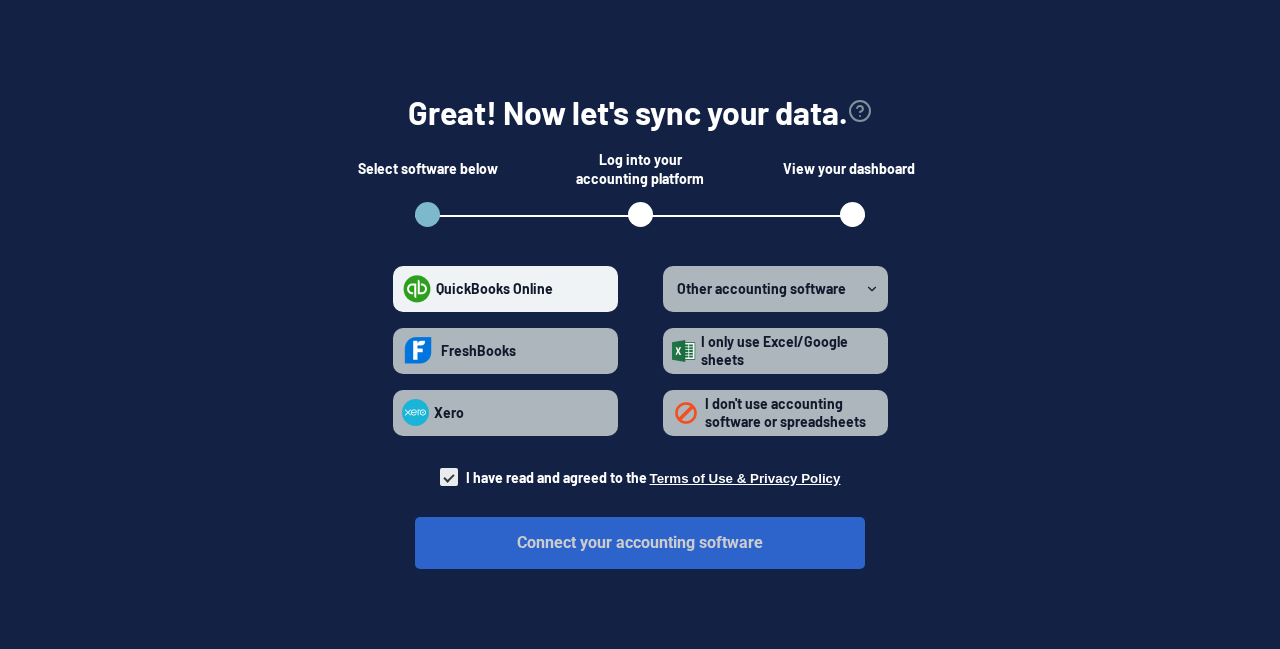 click on "Connect your accounting software" at bounding box center (640, 543) 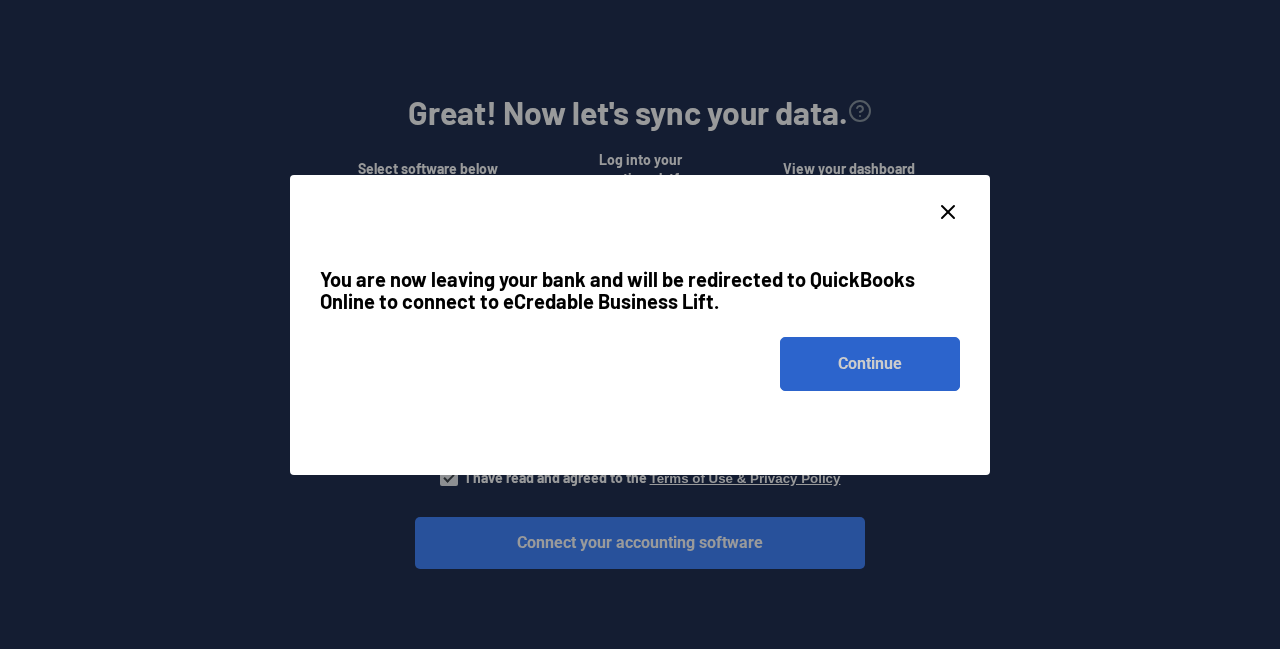 click on "Continue" at bounding box center [870, 364] 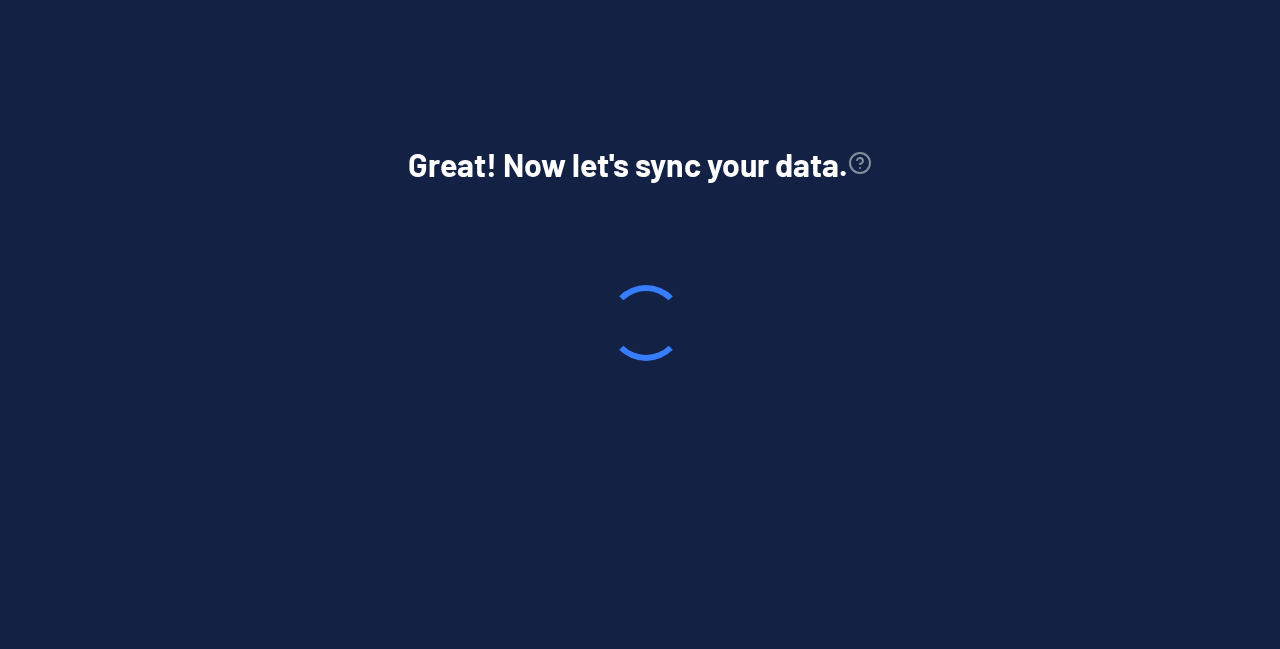 scroll, scrollTop: 0, scrollLeft: 0, axis: both 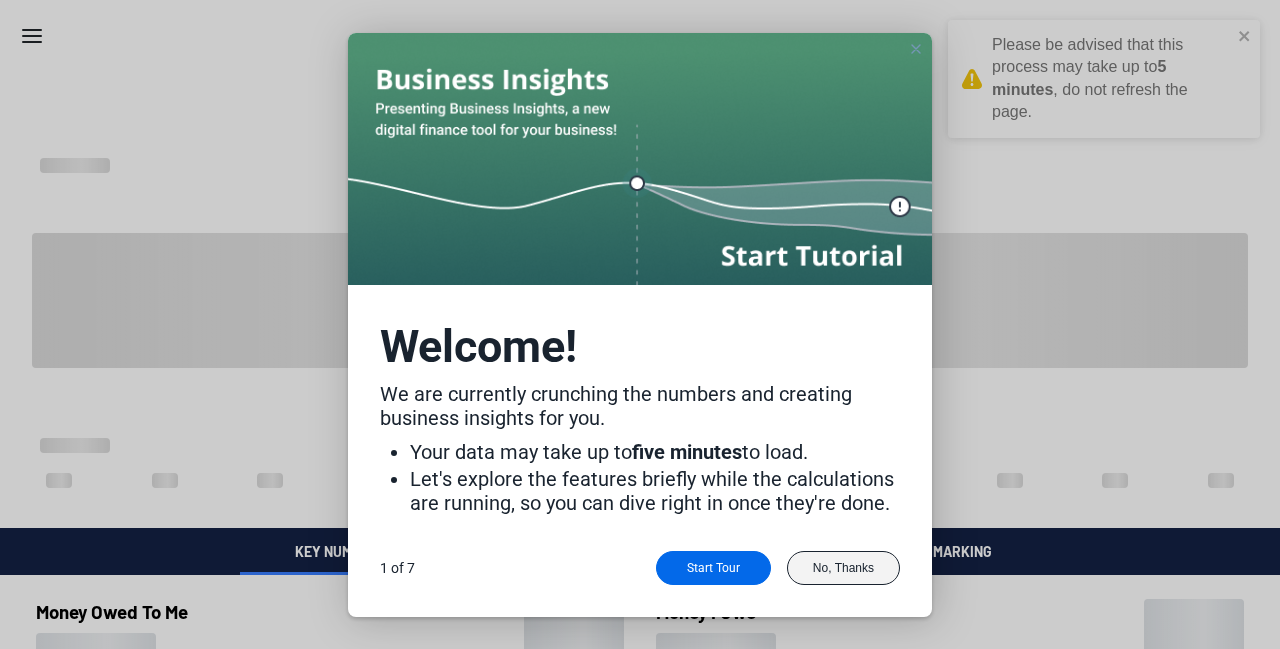 click on "No, Thanks" at bounding box center (843, 568) 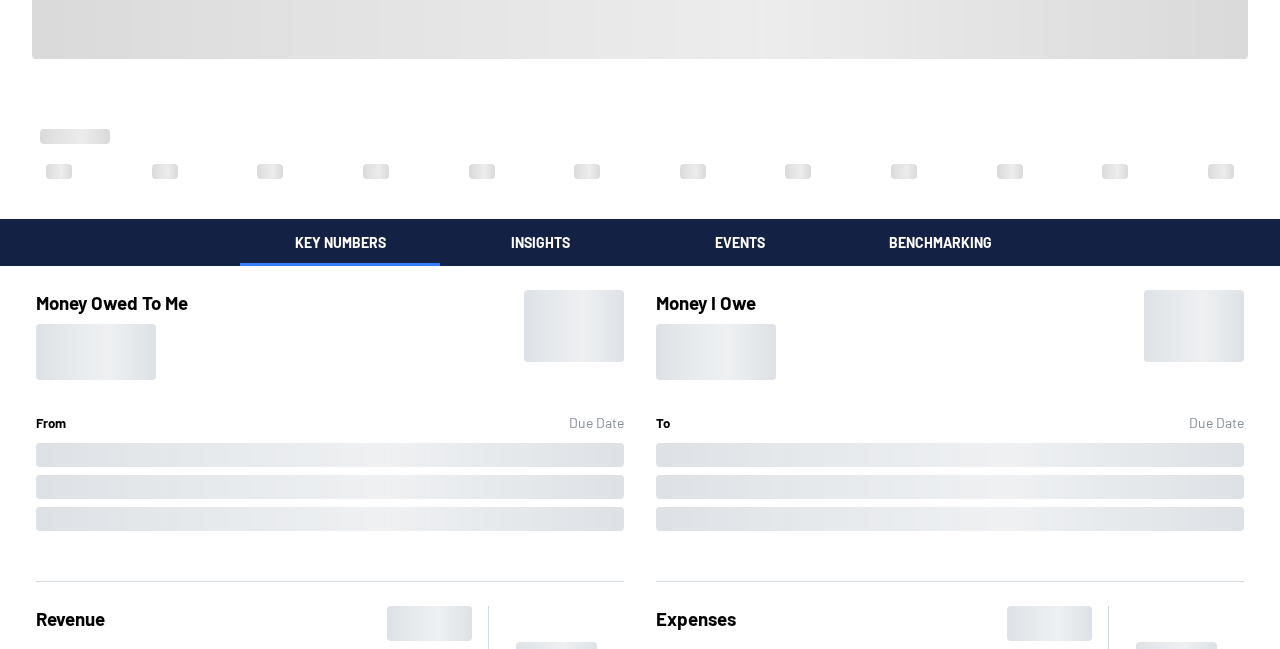 scroll, scrollTop: 325, scrollLeft: 0, axis: vertical 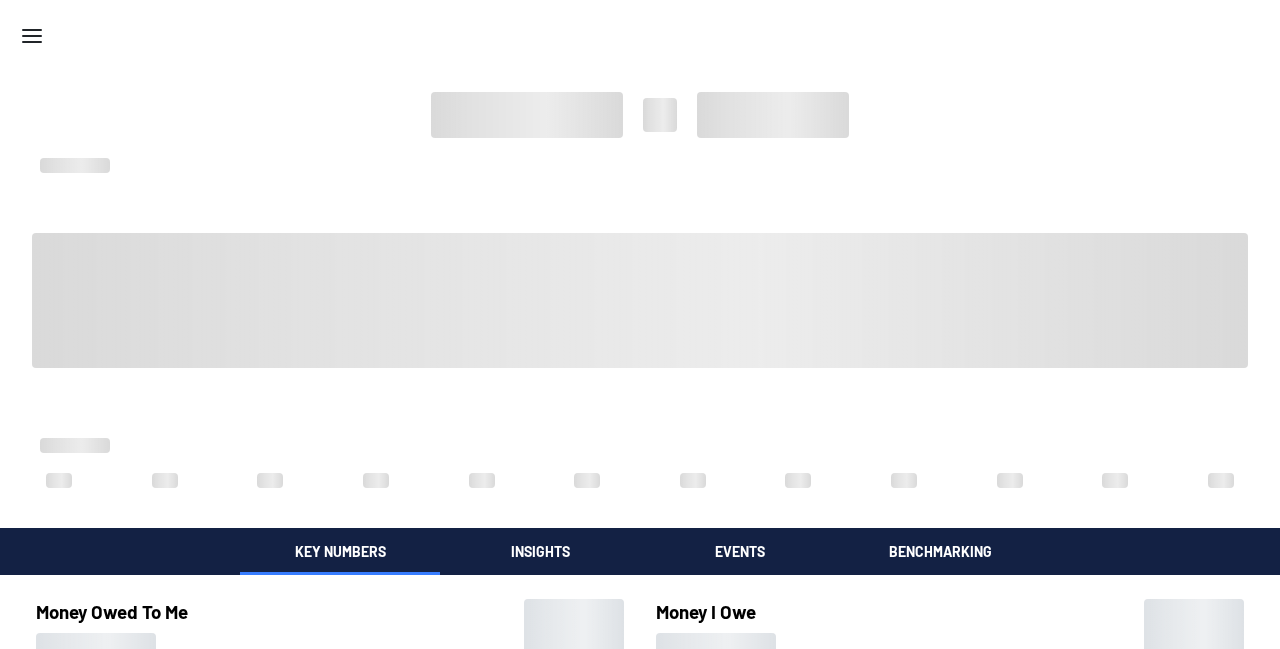 click on "main content Key Numbers Insights Events Benchmarking Money Owed To Me From Due Date Money I Owe To Due Date Revenue Aug [YEAR]  Projected Jul [YEAR]  Total Show Aug [YEAR]  Total Show Expenses Aug [YEAR]  Projected Jul [YEAR]  Total Show Aug [YEAR]  Total Show Gross Margin Aug [YEAR]  Projected Jul [YEAR]  Total Show Aug [YEAR]  Total Show Net Margin Aug [YEAR]  Projected Jul [YEAR]  Total Show Aug [YEAR]  Total Show" at bounding box center [640, 732] 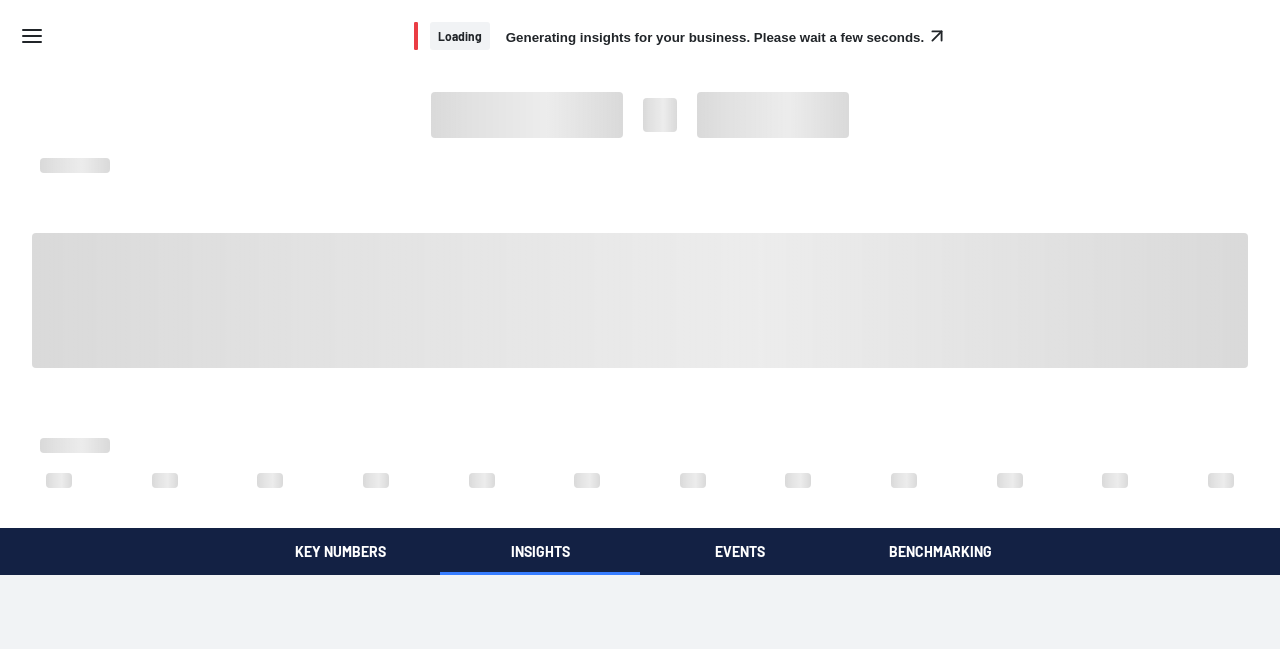 scroll, scrollTop: 0, scrollLeft: 0, axis: both 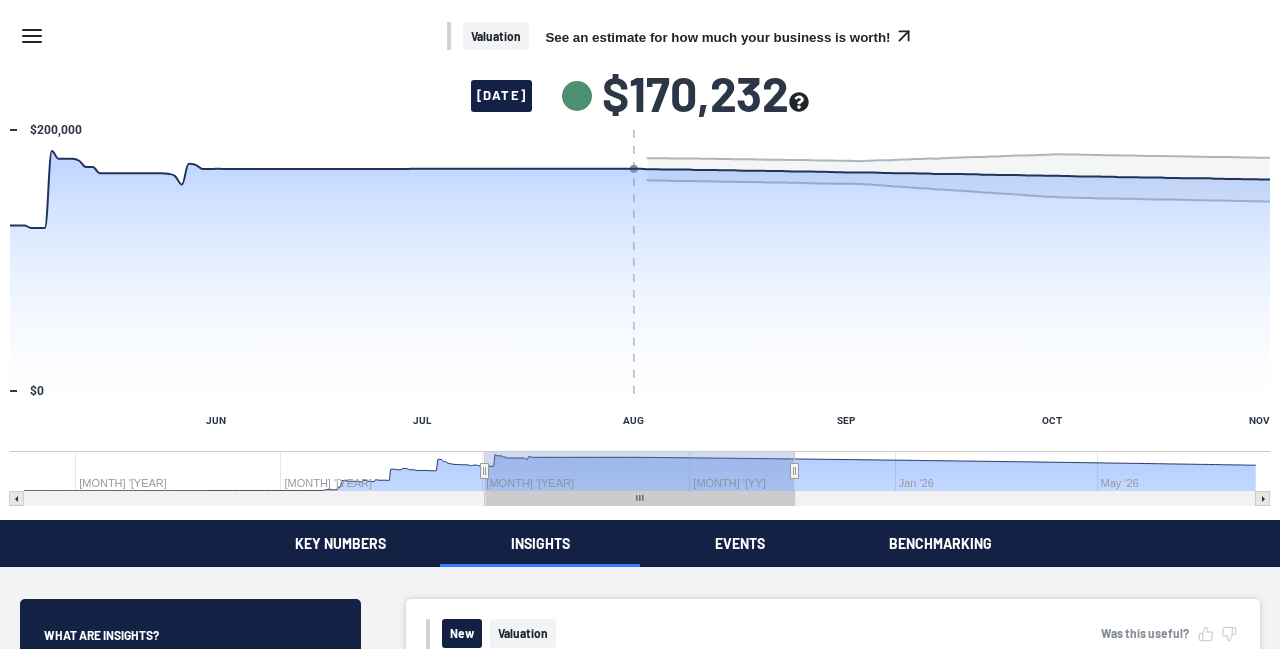 click 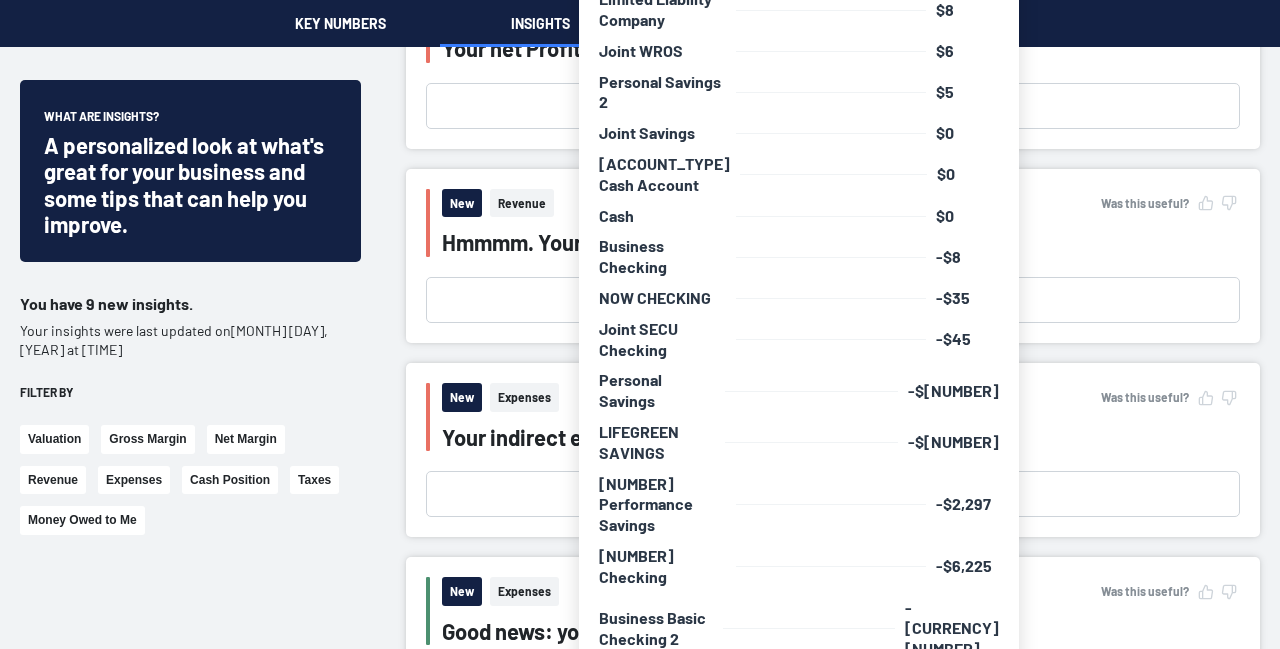scroll, scrollTop: 1077, scrollLeft: 0, axis: vertical 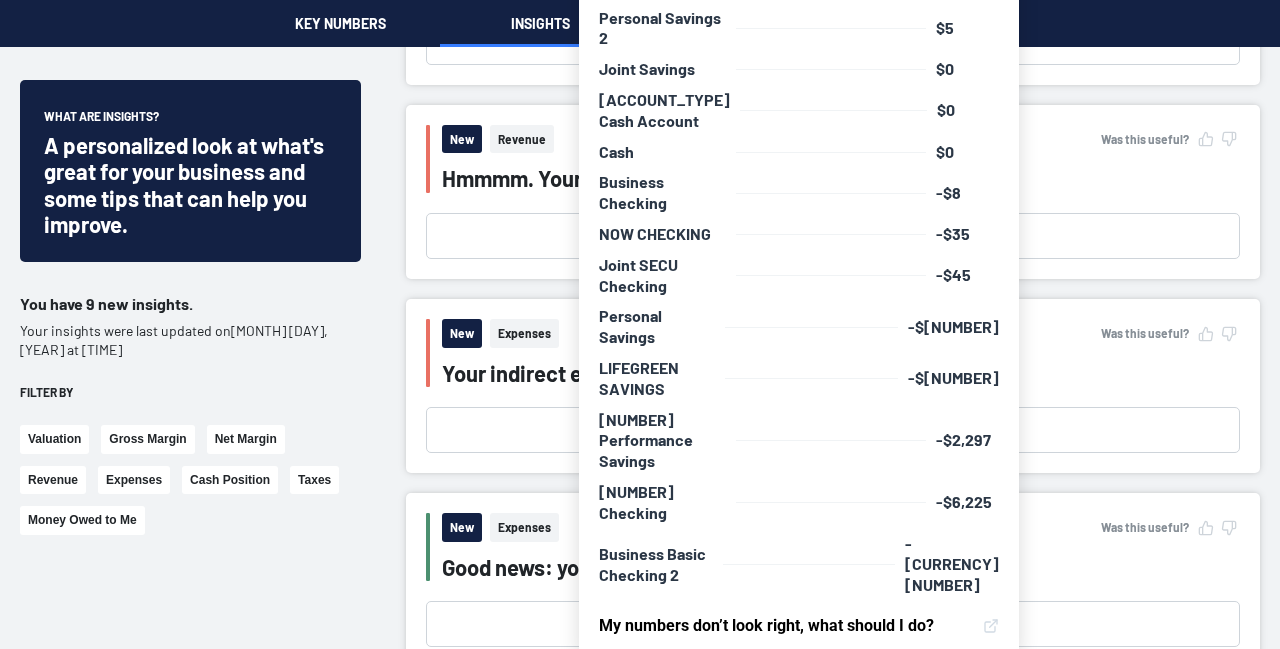 click on "What are insights? A personalized look at what's great for your business and some tips that can help you improve. You have 9 new insights. Your insights were last updated on [DATE] at [TIME] [TIMEZONE] Filter by Valuation Gross Margin Net Margin Revenue Expenses Cash Position Taxes Money Owed to Me Did you find this insight useful? Yes No Submit Feedback New Valuation Was this useful? See an estimate for how much your business is worth! Open Insight Did you find this insight useful? Yes No Submit Feedback New Gross Margin Was this useful? Watch out: Your Gross Profit Margin appears to be trending down. Open Insight Did you find this insight useful? Yes No Submit Feedback New Net Margin Was this useful? Your net Profit Margin appears to be trending down. Open Insight Did you find this insight useful? Yes No Submit Feedback New Revenue Was this useful? Hmmmm. Your revenue appears to be declining. Open Insight Did you find this insight useful? Yes No Submit Feedback New Expenses Was this useful? Open Insight" at bounding box center (640, 799) 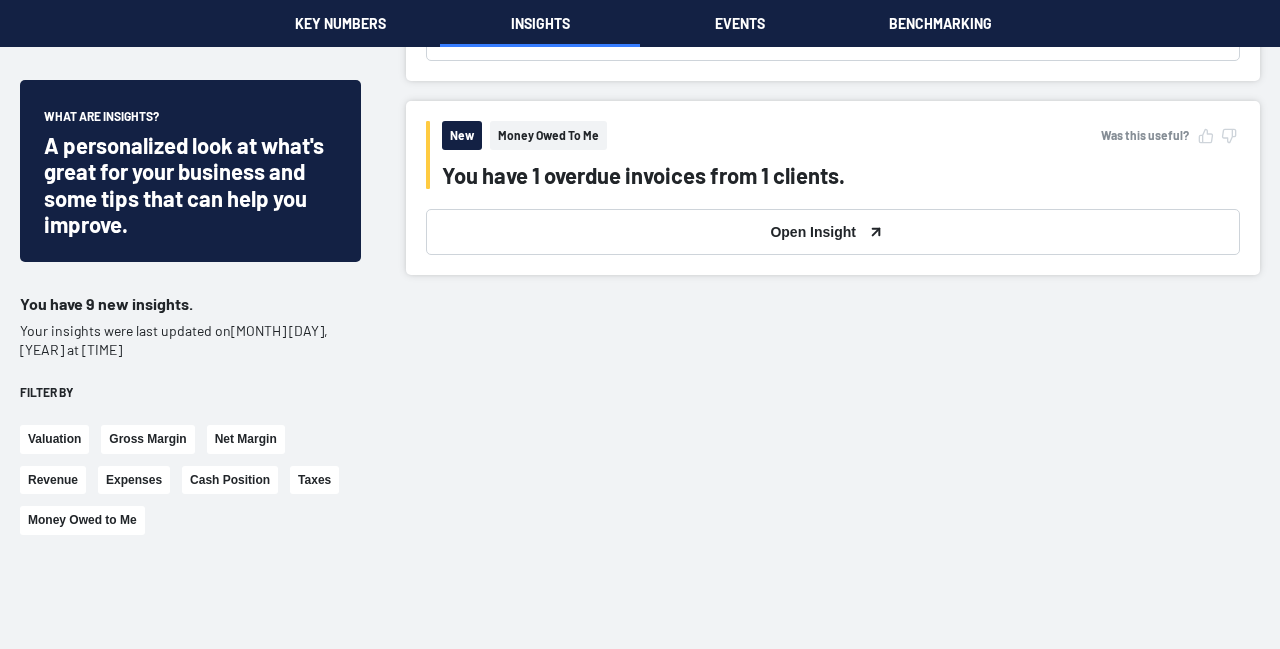 scroll, scrollTop: 2084, scrollLeft: 0, axis: vertical 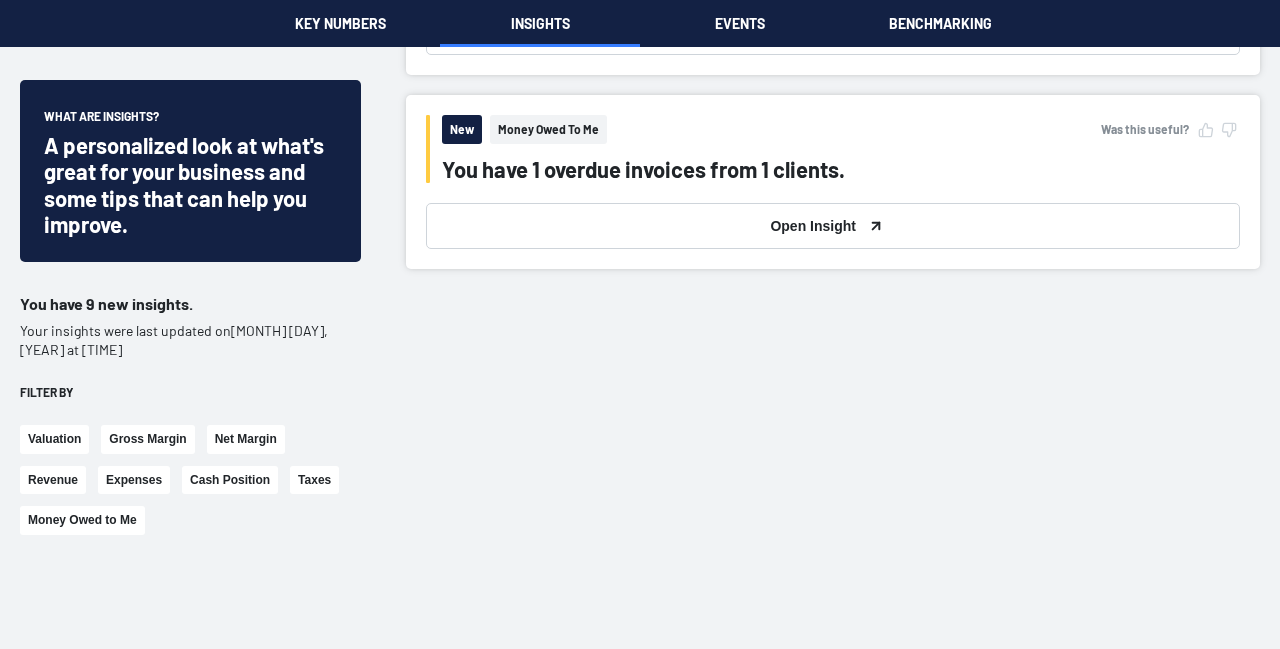 click on "Open Insight" at bounding box center [833, 226] 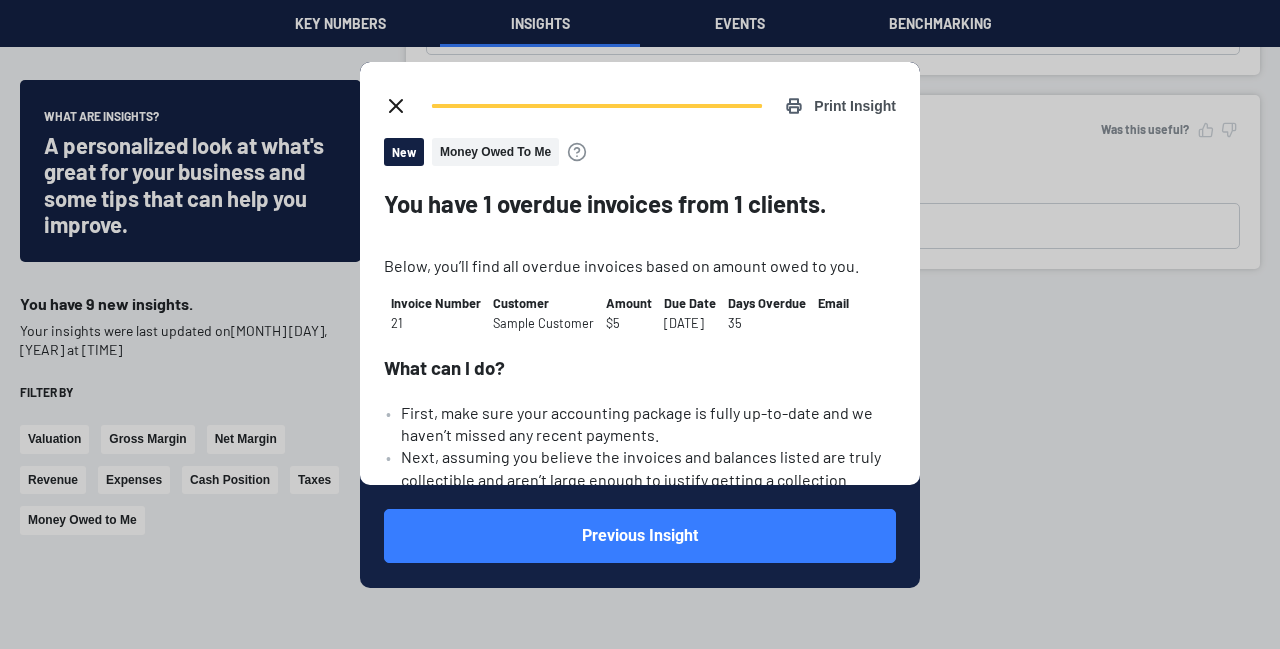 scroll, scrollTop: 0, scrollLeft: 0, axis: both 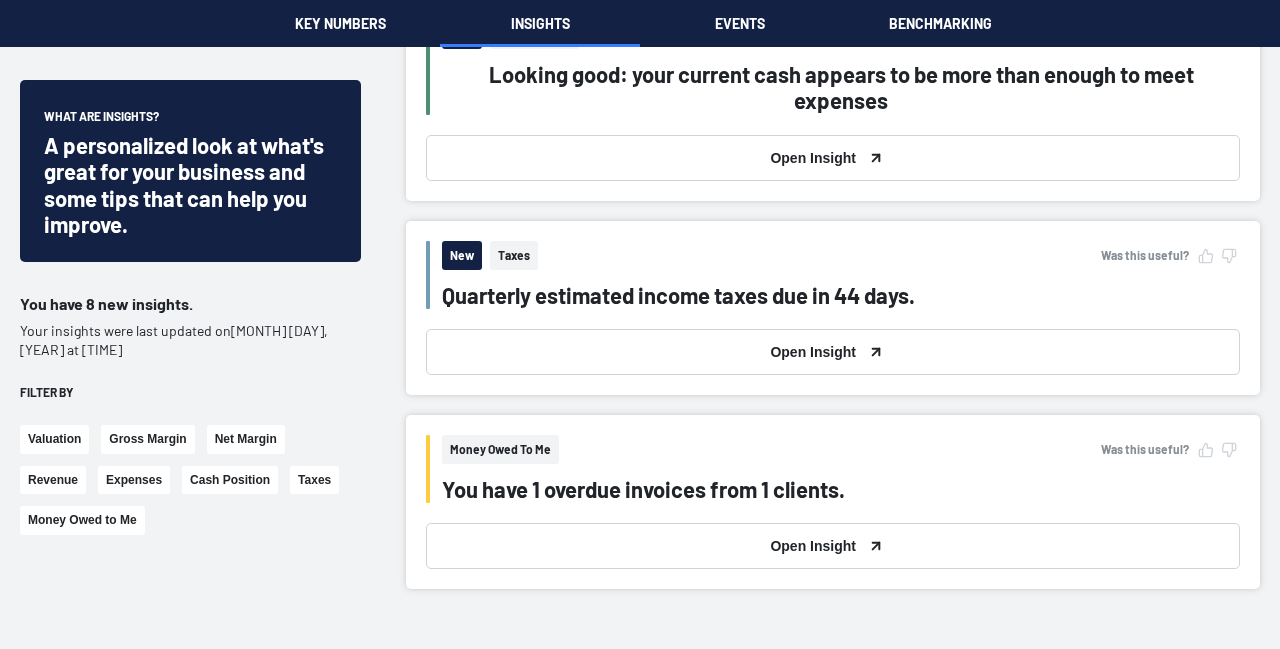 click on "Open Insight" at bounding box center (833, 352) 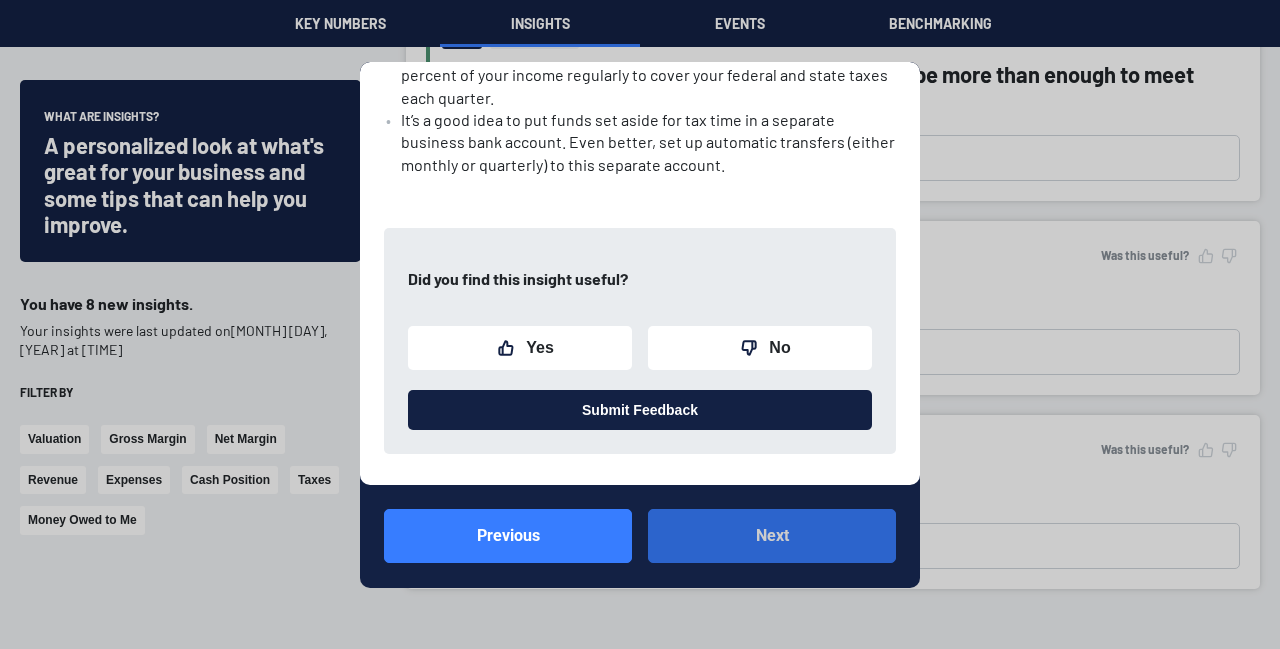 scroll, scrollTop: 752, scrollLeft: 0, axis: vertical 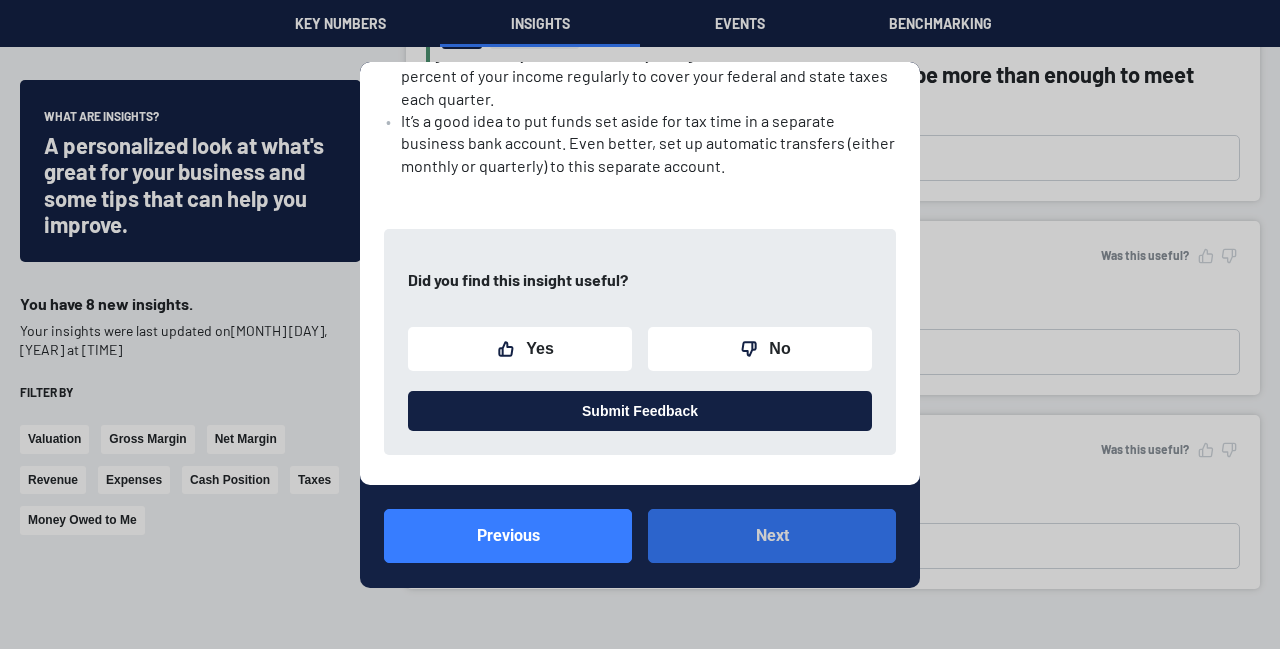 click on "Next" at bounding box center (772, 536) 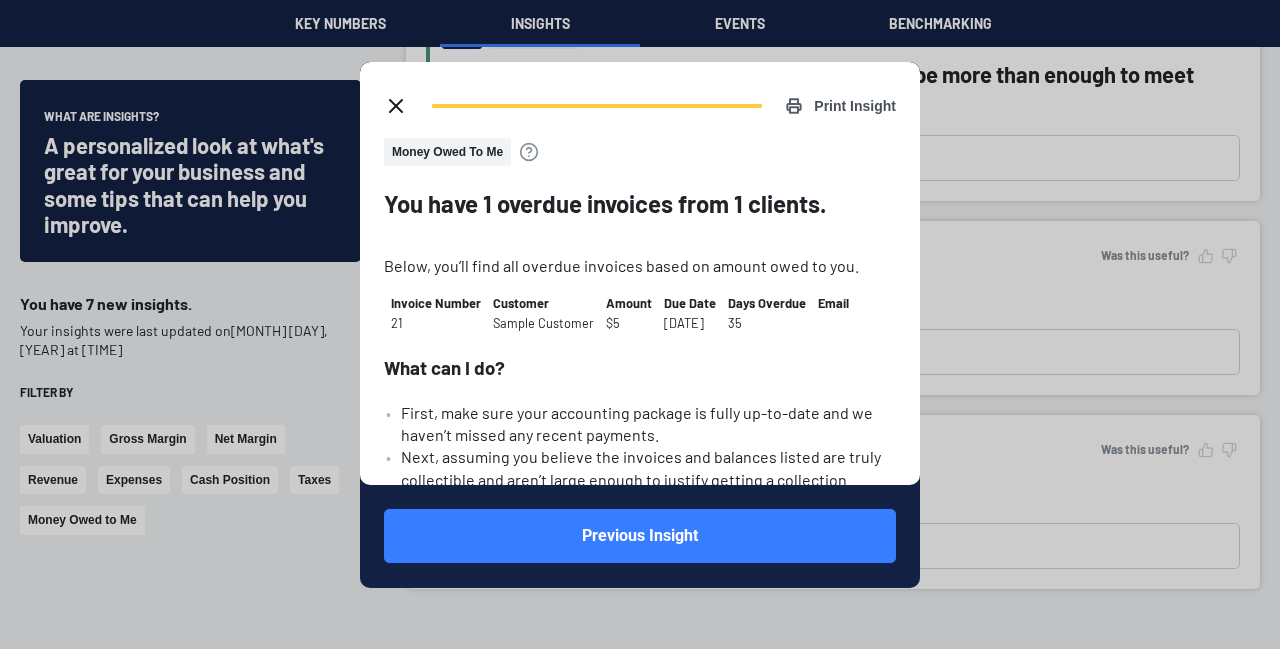 click at bounding box center [396, 106] 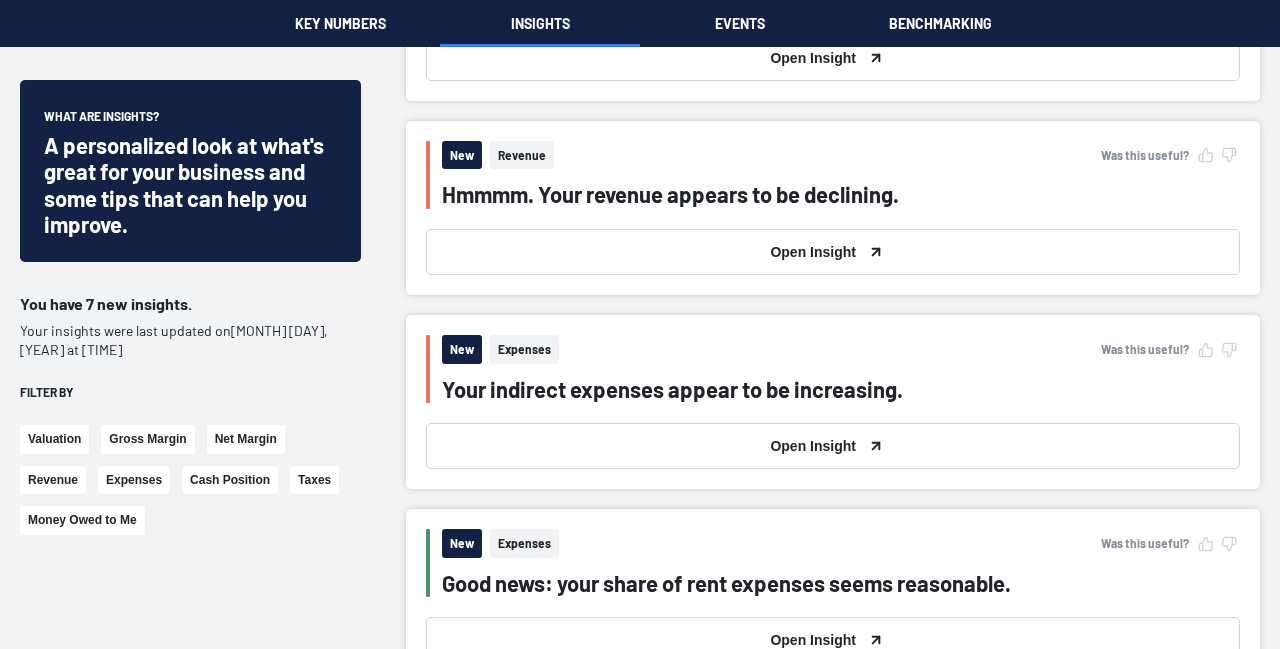 scroll, scrollTop: 1051, scrollLeft: 0, axis: vertical 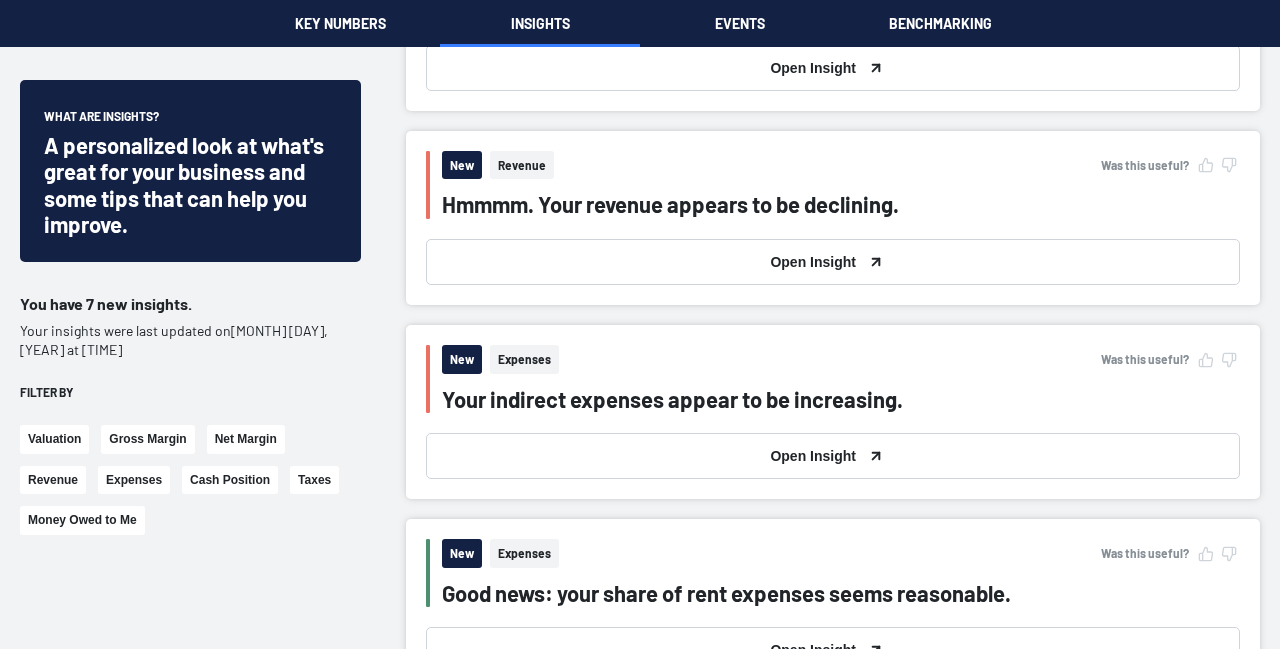 click on "Open Insight" at bounding box center (833, 262) 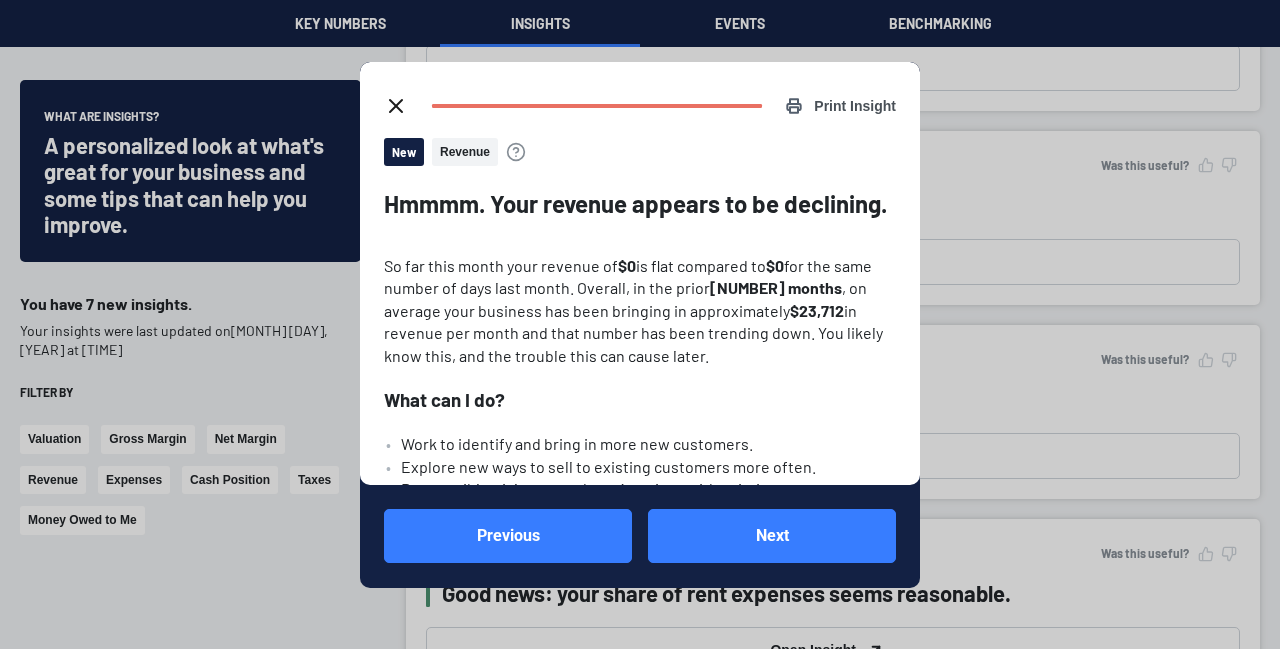 scroll, scrollTop: 0, scrollLeft: 0, axis: both 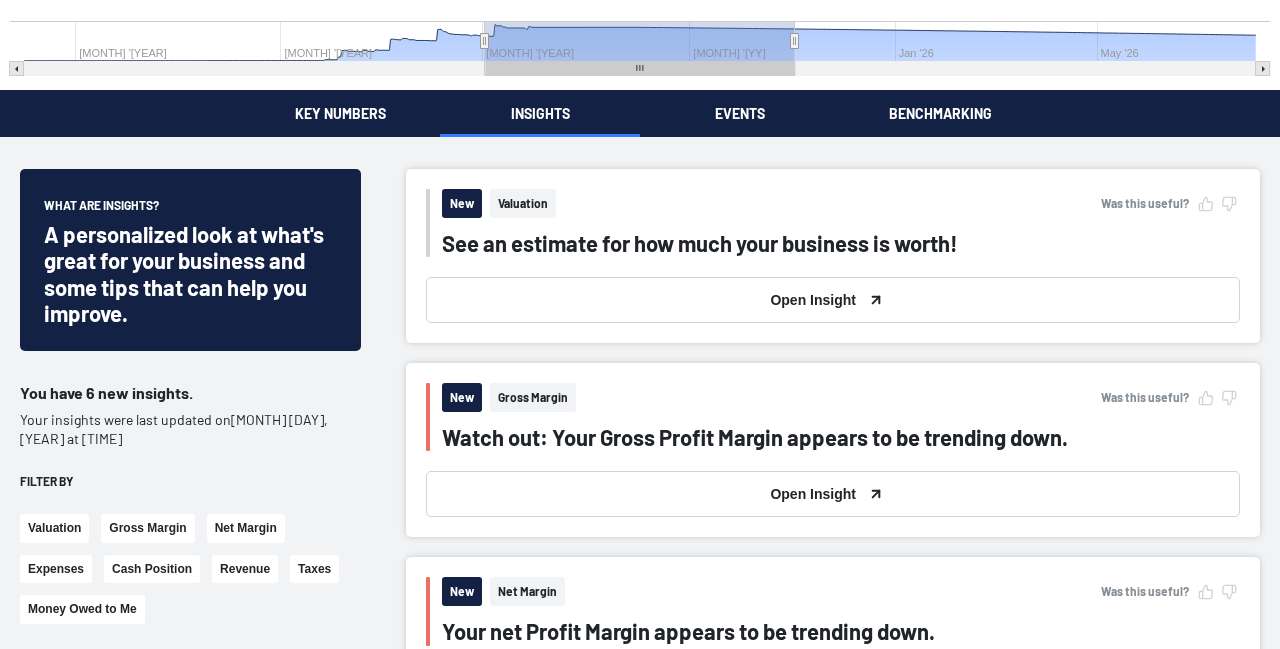click on "Open Insight" at bounding box center (833, 300) 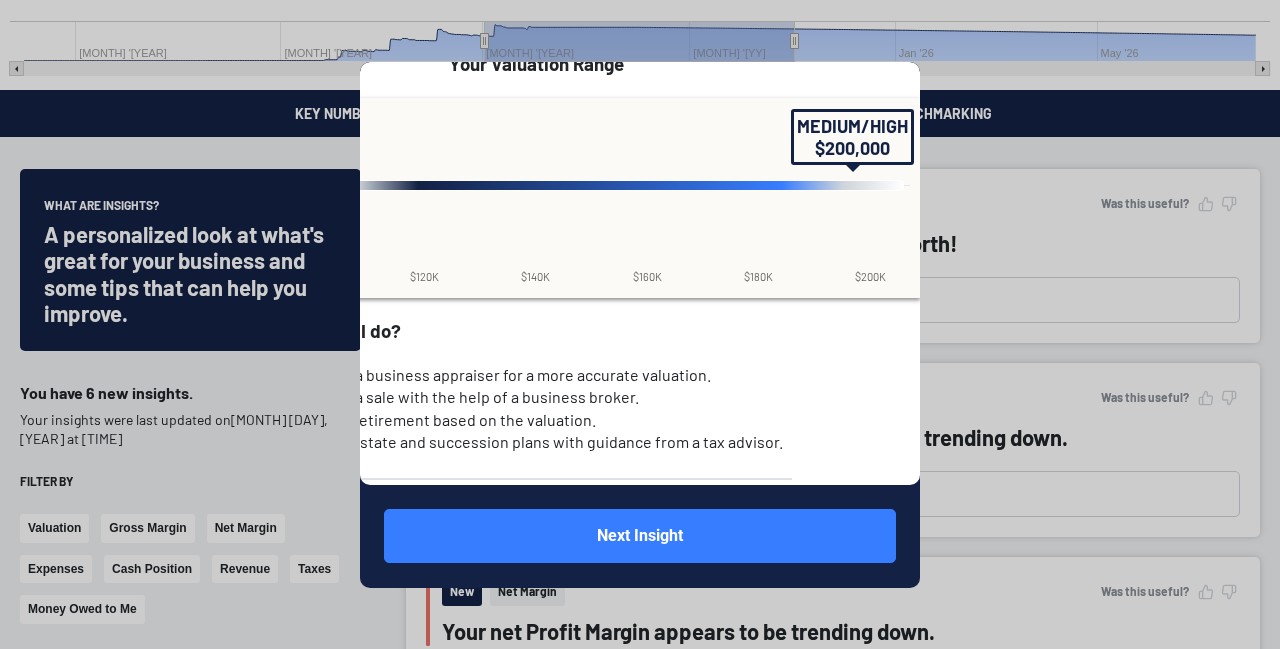 scroll, scrollTop: 333, scrollLeft: 104, axis: both 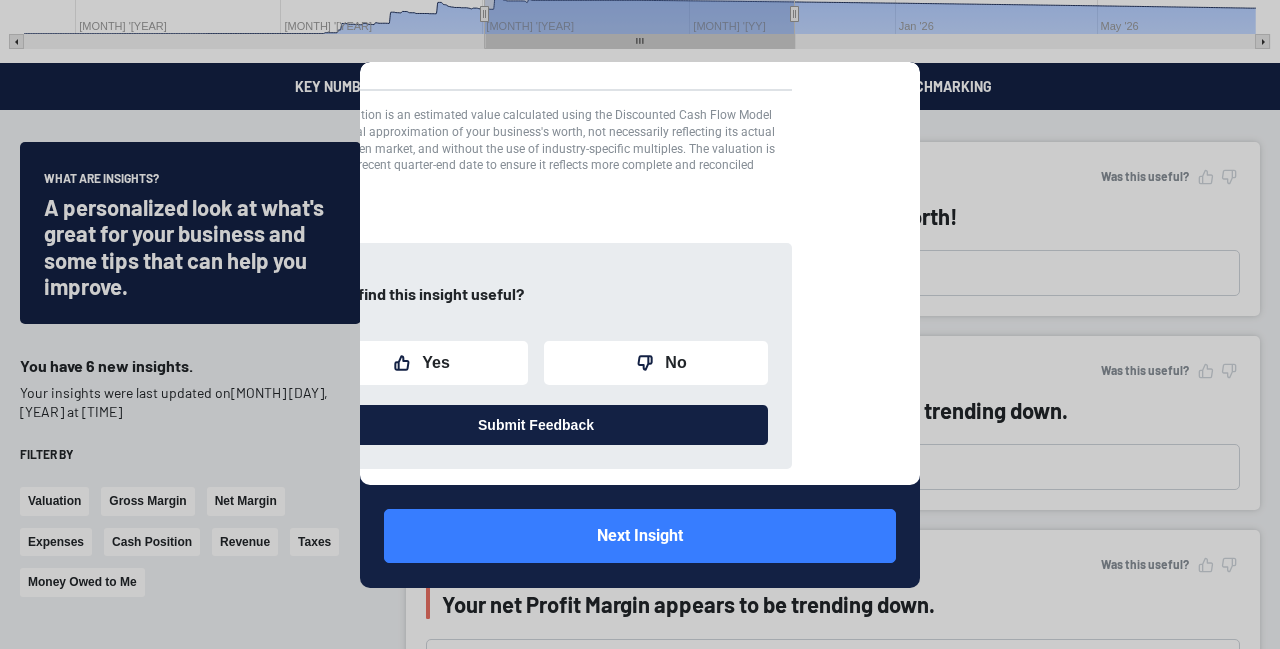click on "Print Insight New Valuation See an estimate for how much your business is worth! Currently, your business has a cash position of $[MONEY], with cash flows of $[MONEY] over the past 12 months and a forecast of $[MONEY] in the next 12 months. Based on your financial standing we estimate your business valuation to be approximately  $[MONEY] .
Your Valuation Range Chart Chart with 1 data point. The chart has 1 X axis displaying values. Data ranges from 97000 to 206000. The chart has 1 Y axis displaying values. Data ranges from -0.5 to 0.5. Chart annotations summary LOW$[MONEY]   MEDIUM/HIGH$[MONEY] Created with Highcharts 10.2.0 $[MONEY] $[MONEY] $[MONEY] $[MONEY] $[MONEY] $[MONEY] MEDIUM/HIGH $[MONEY] LOW $[MONEY] End of interactive chart.
1
What can I do?
Consult a business appraiser for a more accurate valuation.
Explore a sale with the help of a business broker.
Plan for retirement based on the valuation.
Update estate and succession plans with guidance from a tax advisor.
Footnotes
↩
Yes No" at bounding box center [640, 324] 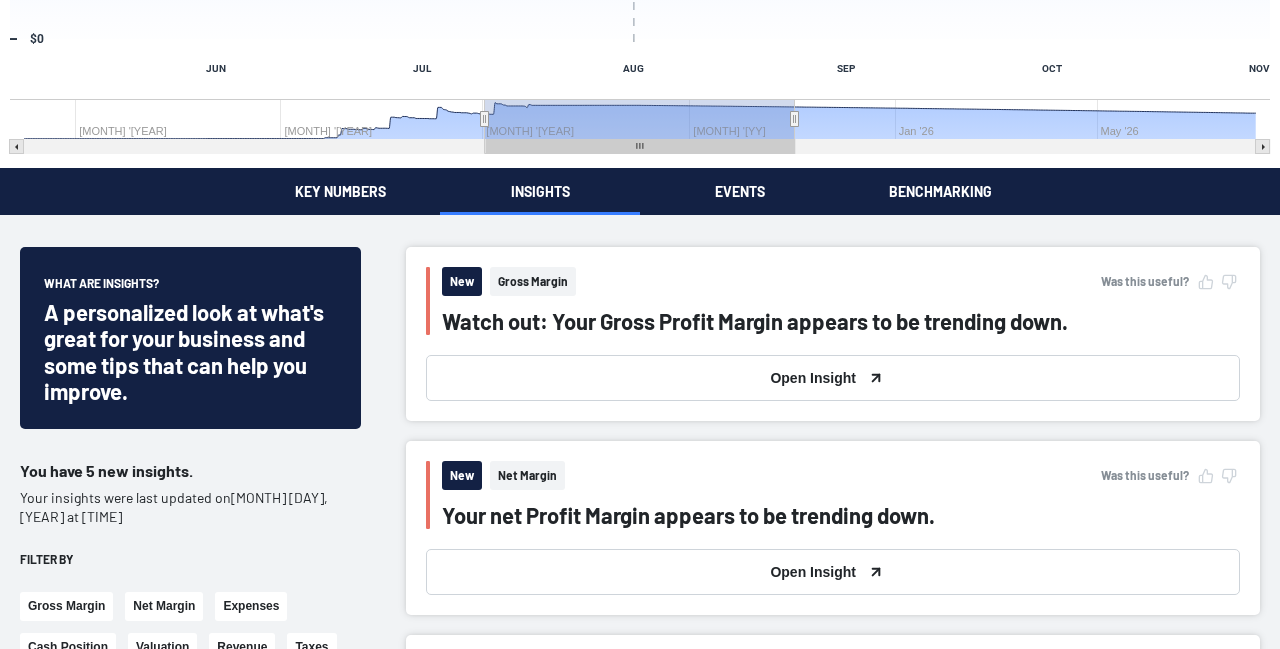 scroll, scrollTop: 344, scrollLeft: 0, axis: vertical 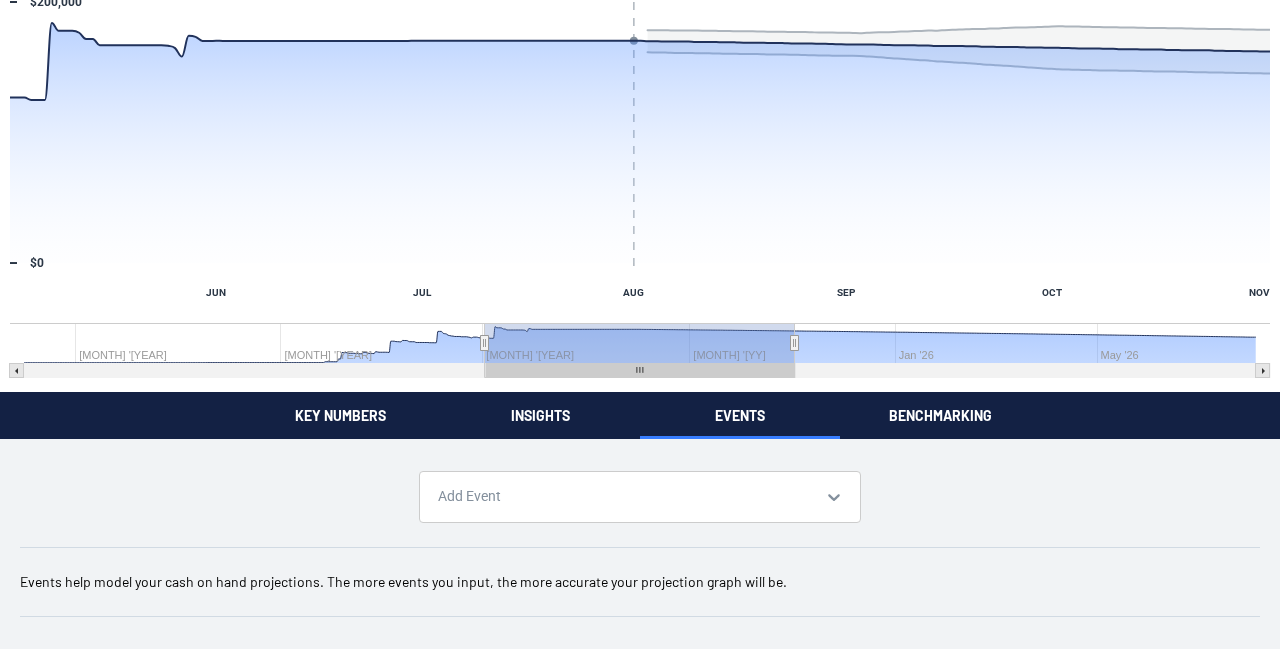 click on "Gross Margin Watch out: Your Gross Profit Margin appears to be trending down. [DATE] [CURRENCY] Chart Combination chart with 4 data series. The chart has 2 X axes displaying Time and navigator-x-axis. The chart has 2 Y axes displaying values and navigator-y-axis. Created with Highcharts 10.2.0 JUN JUL AUG SEP OCT NOV Sep '24 Jan '25 May '25 Sep '25 Jan '26 May '26 [CURRENCY] [CURRENCY] End of interactive chart. main content Key Numbers Insights Events Benchmarking Add Event Events help model your cash on hand projections. The more events you input, the more accurate your projection graph will be." at bounding box center (640, 260) 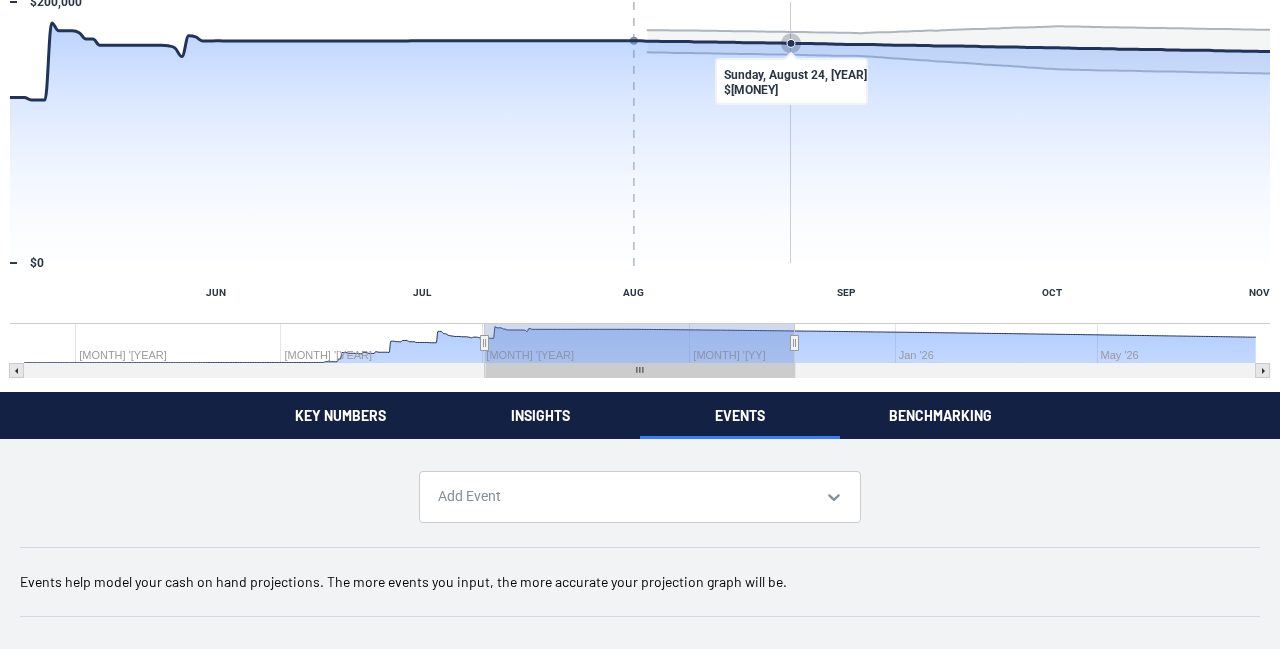 scroll, scrollTop: 127, scrollLeft: 0, axis: vertical 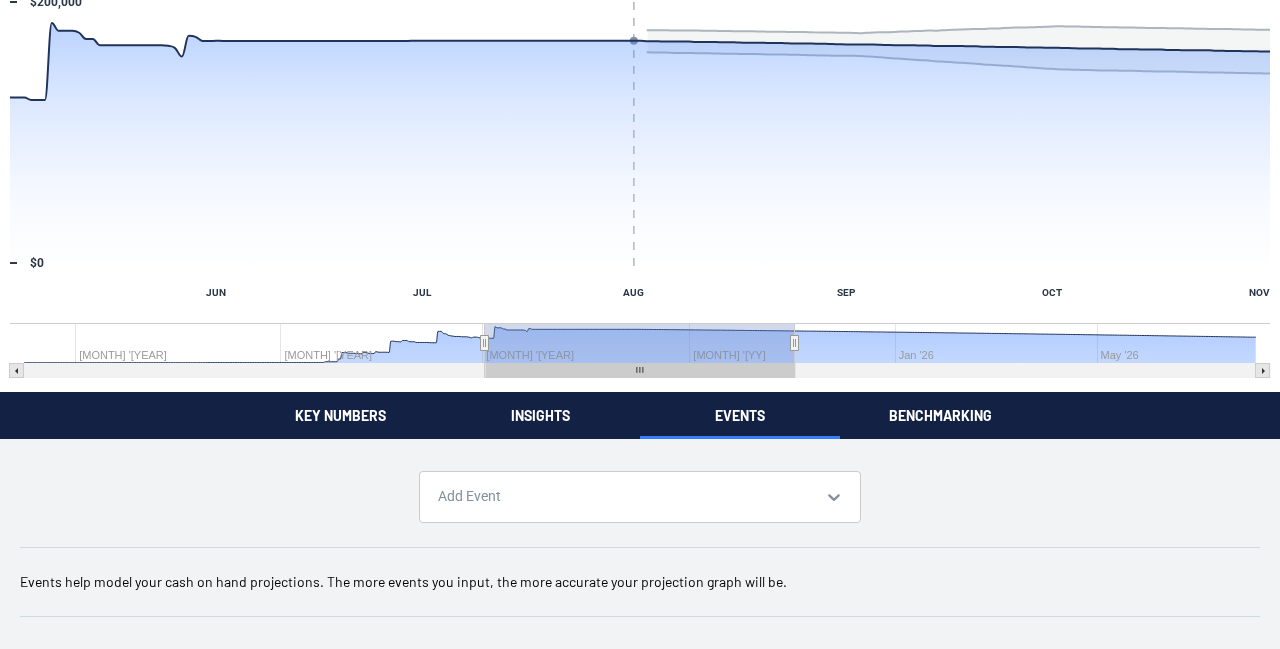 click on "Add Event" at bounding box center [640, 497] 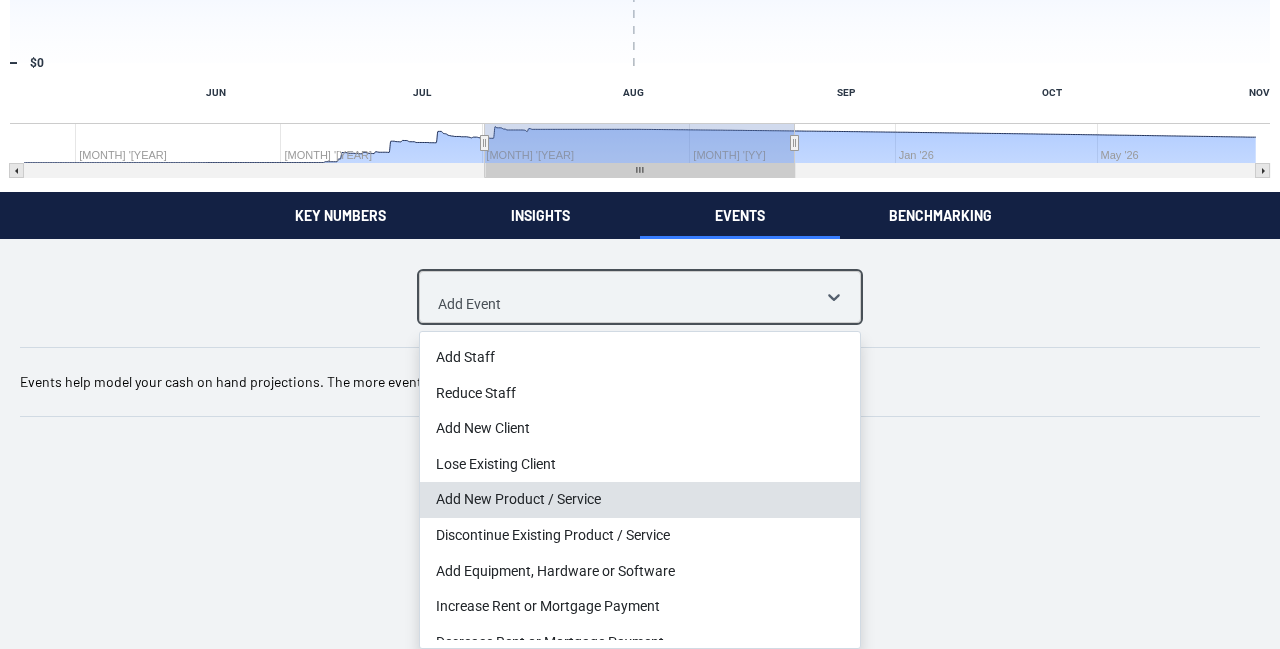 scroll, scrollTop: 127, scrollLeft: 0, axis: vertical 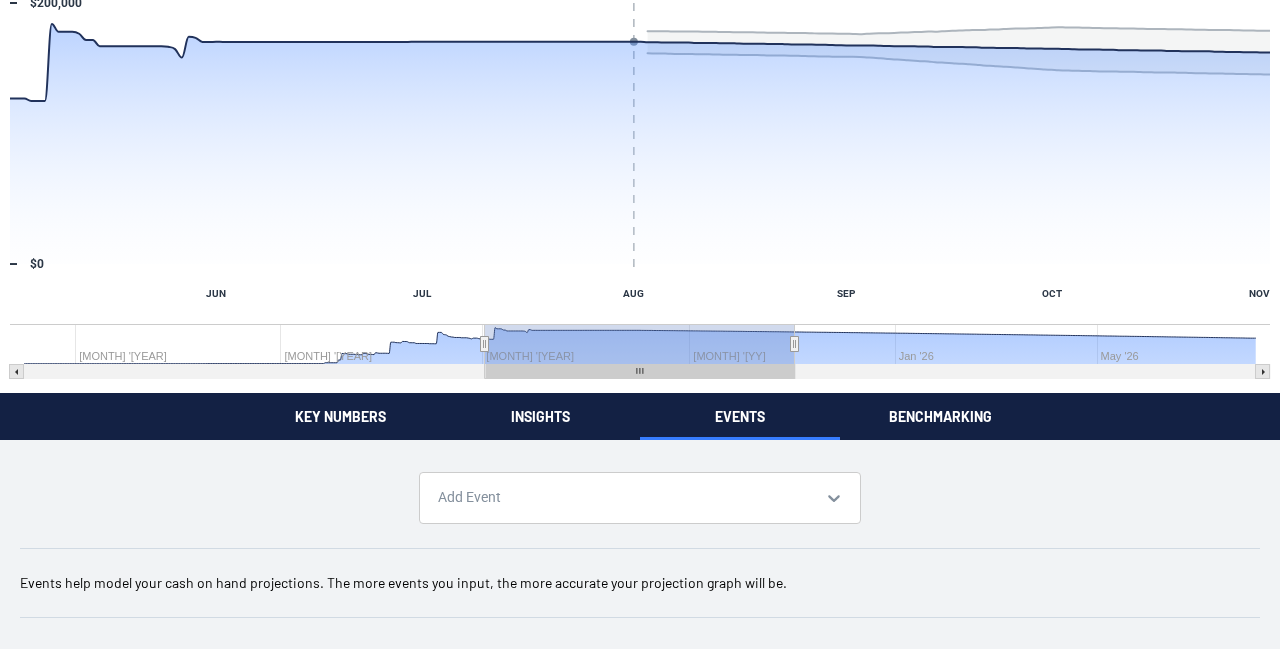 click on "Key Numbers Insights Events Benchmarking Add Event Events help model your cash on hand projections. The more events you input, the more accurate your projection graph will be." at bounding box center [640, 521] 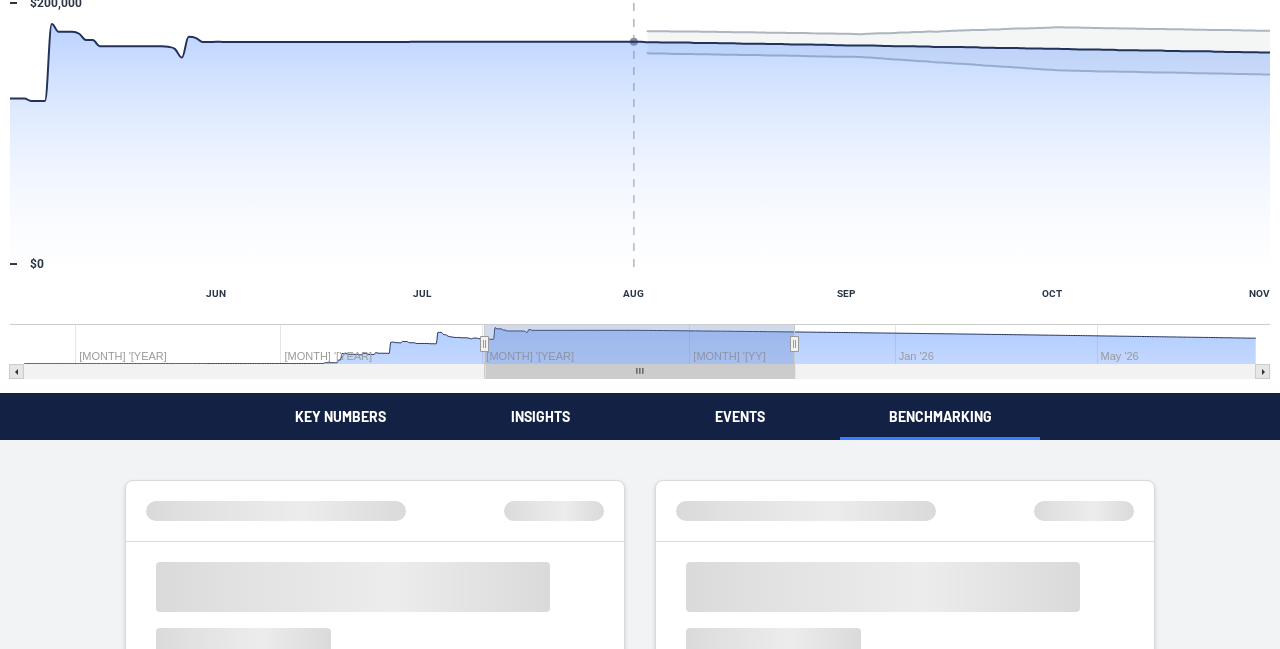 click on "Gross Margin Watch out: Your Gross Profit Margin appears to be trending down. August 1, 2025 $170,232 Chart Combination chart with 4 data series. The chart has 2 X axes displaying Time and navigator-x-axis. The chart has 2 Y axes displaying values and navigator-y-axis. Created with Highcharts 10.2.0 JUN JUL AUG SEP OCT NOV Sep '24 Jan '25 May '25 Sep '25 Jan '26 May '26 $0 $200,000 End of interactive chart. main content Key Numbers Insights Events Benchmarking" at bounding box center (640, 814) 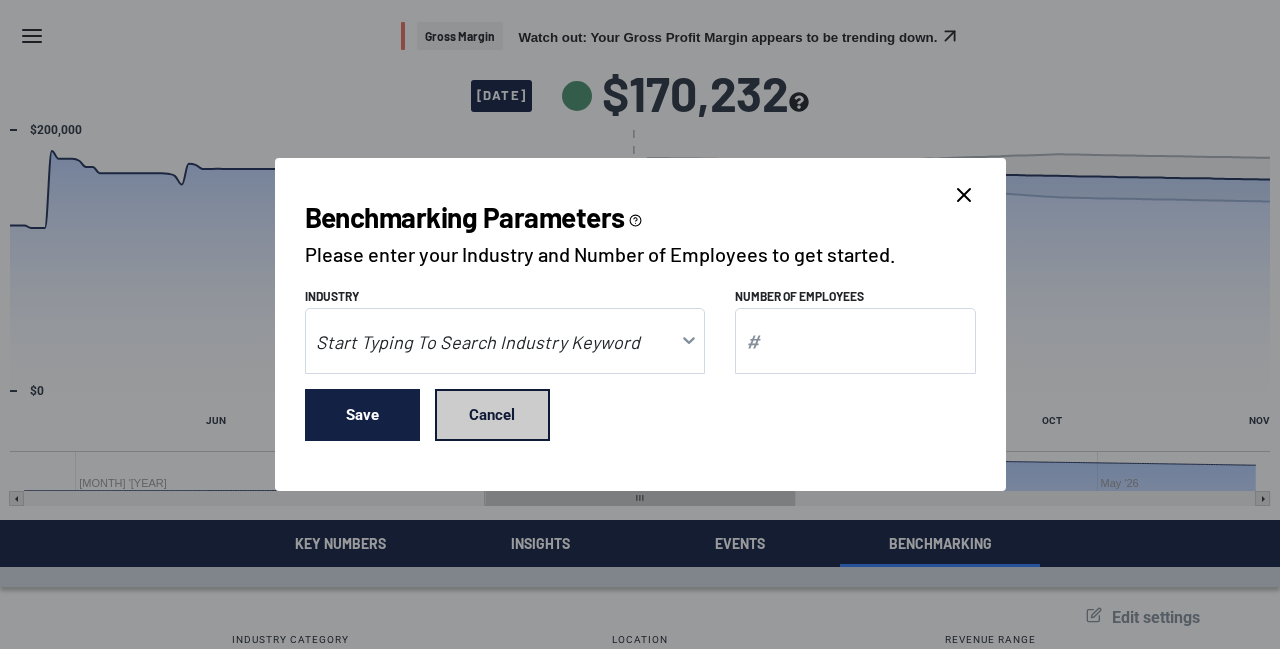 click on "Cancel" at bounding box center [492, 415] 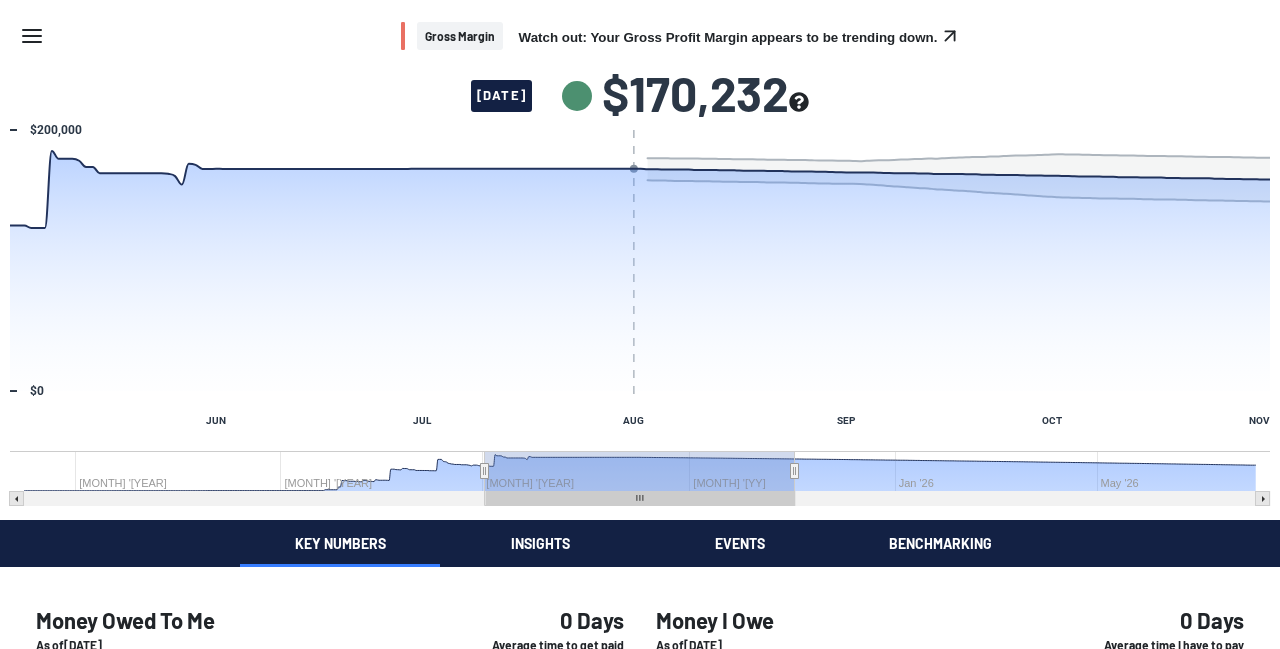click 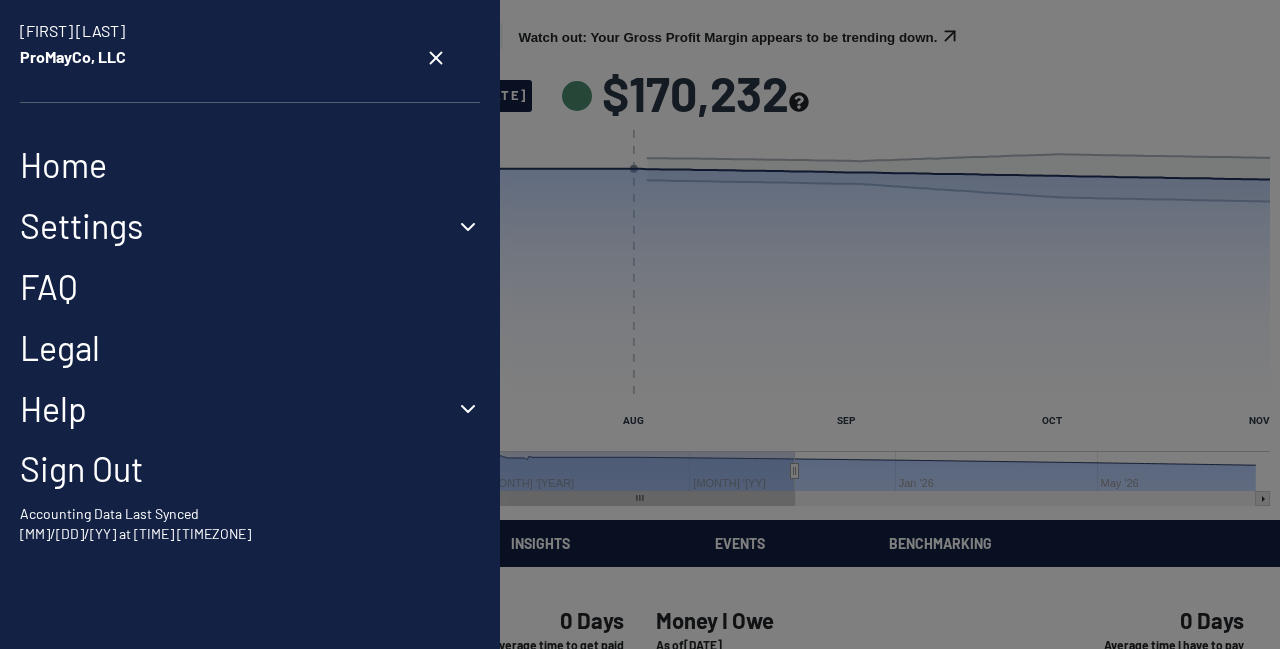 click on "Settings" at bounding box center (250, 226) 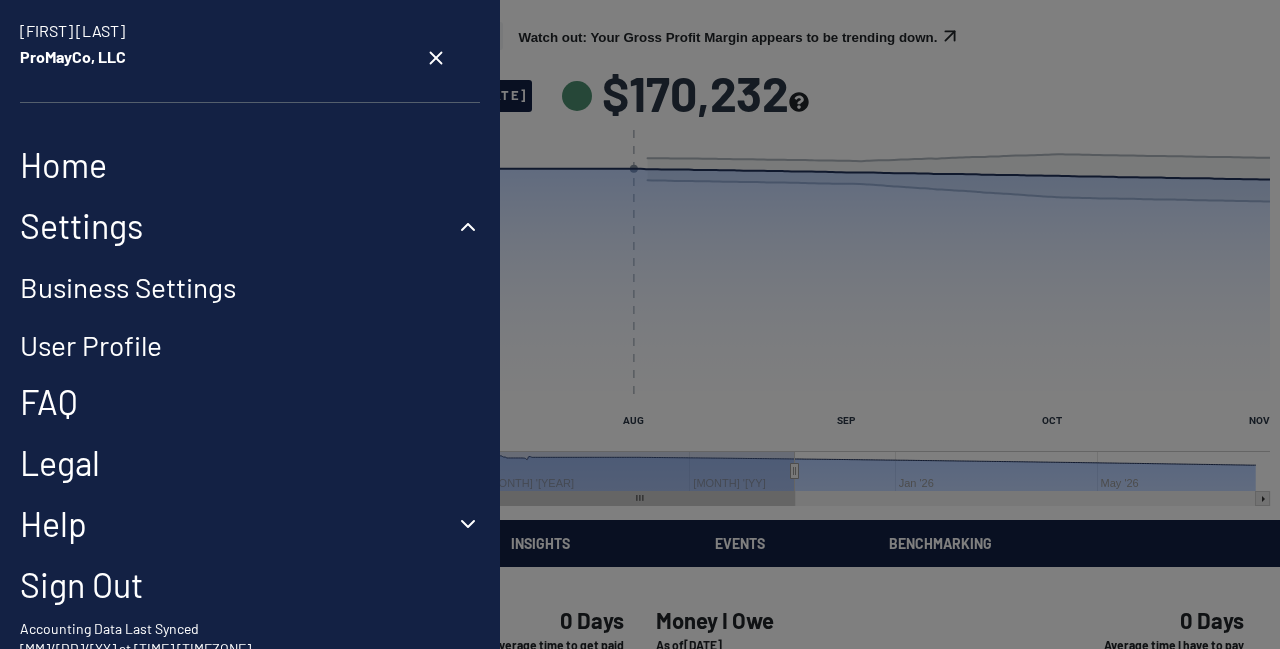 click on "Business Settings" at bounding box center [128, 287] 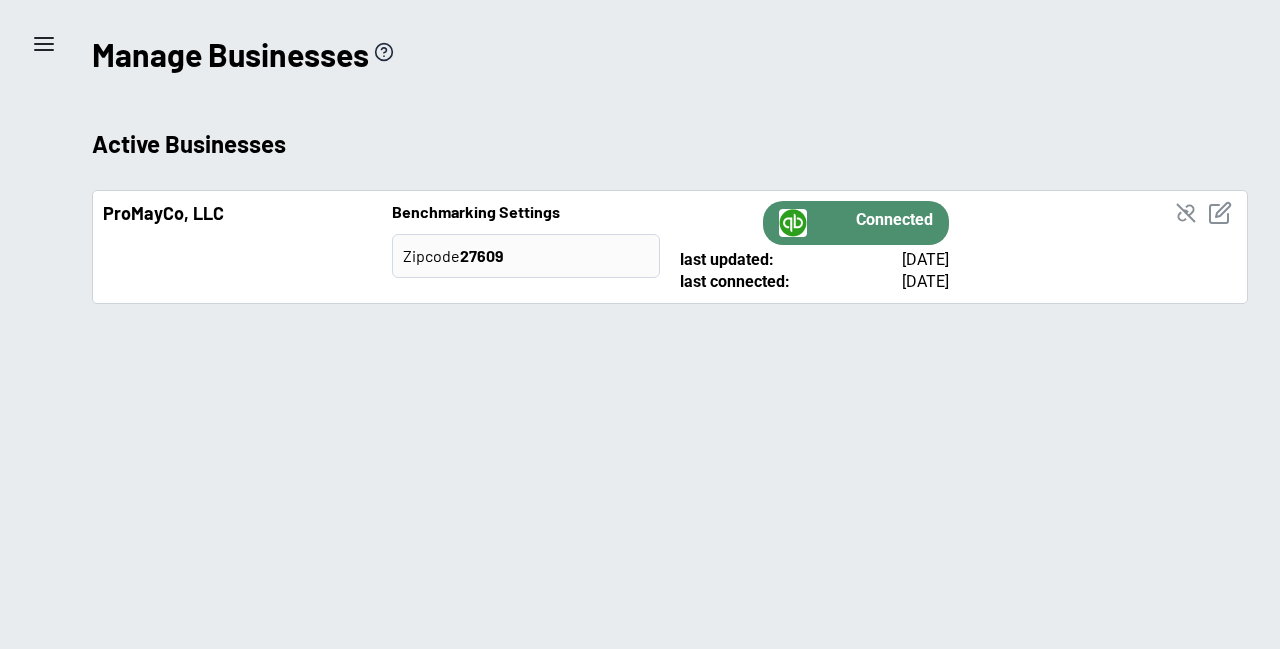 click 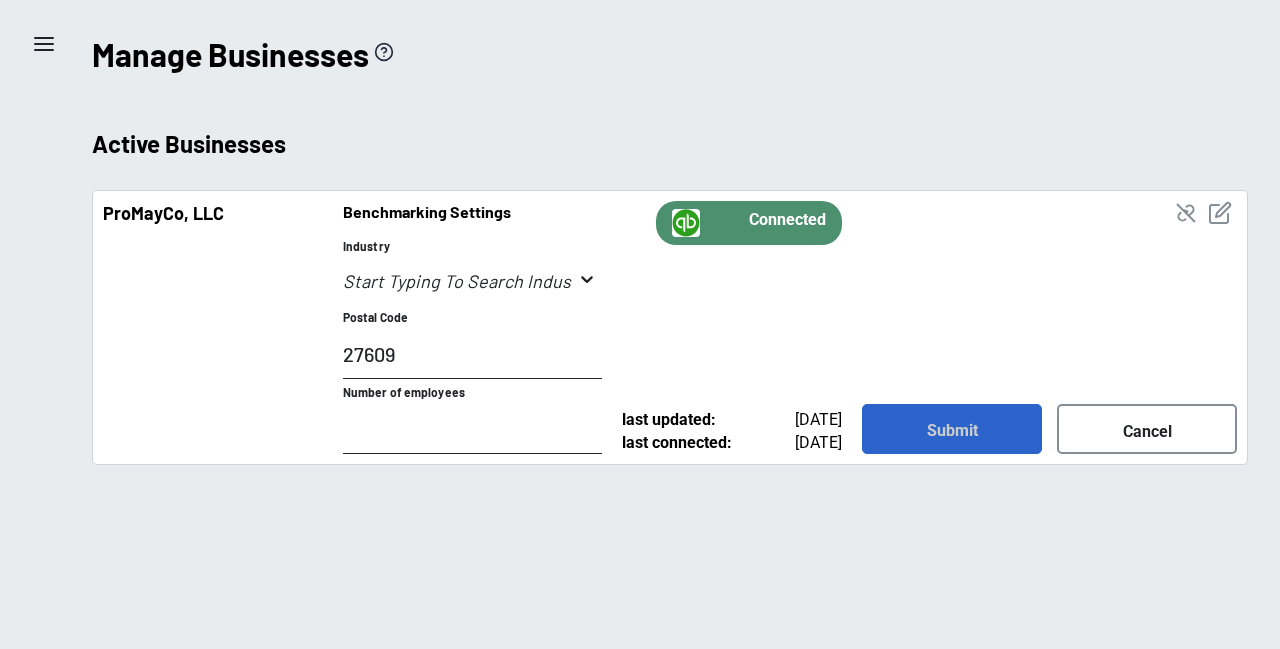 click on "Submit" at bounding box center (952, 429) 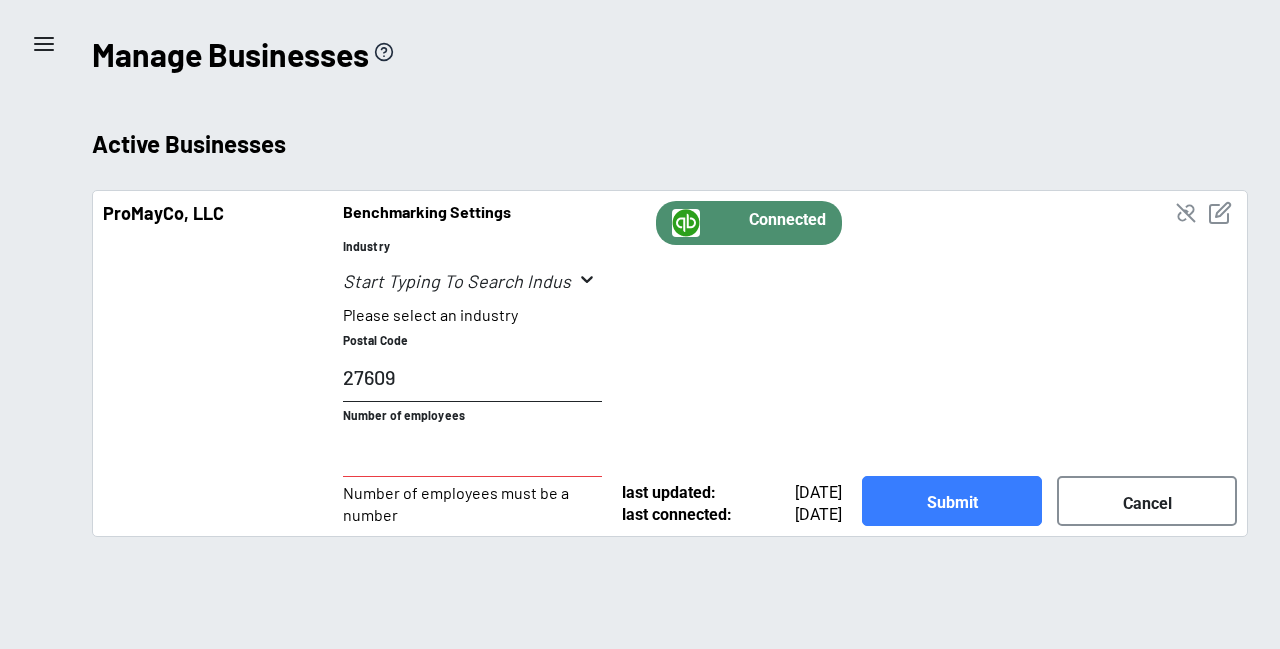 click at bounding box center (457, 280) 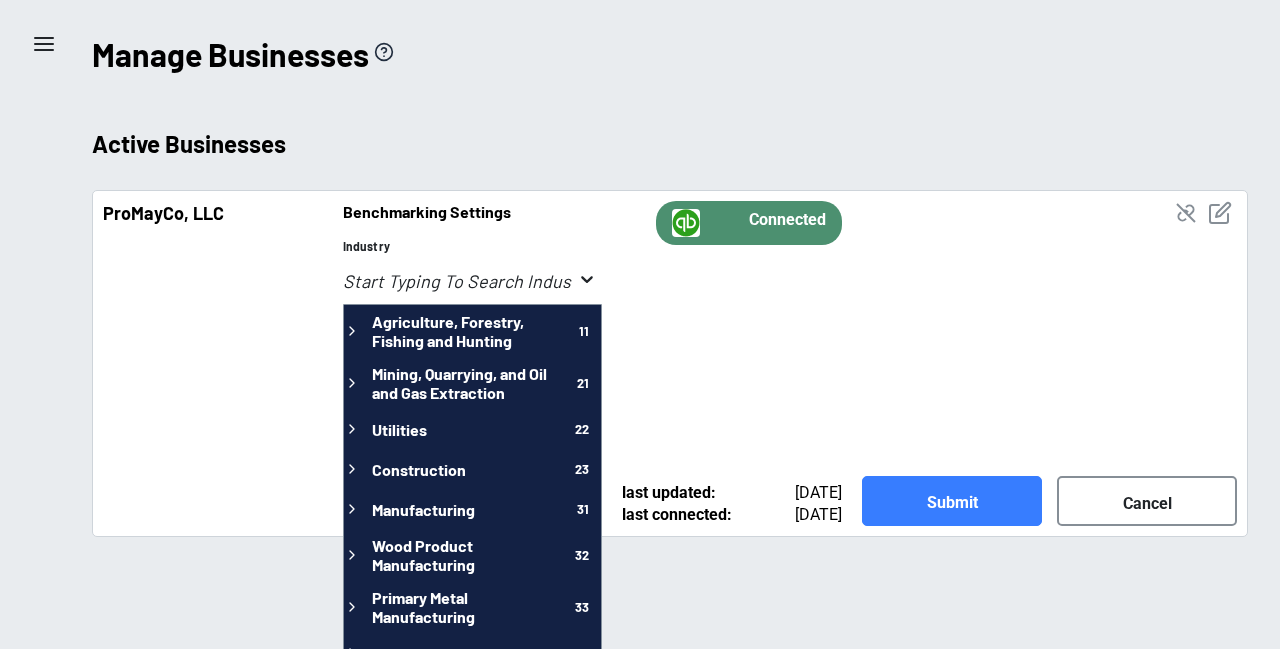 click at bounding box center (472, 280) 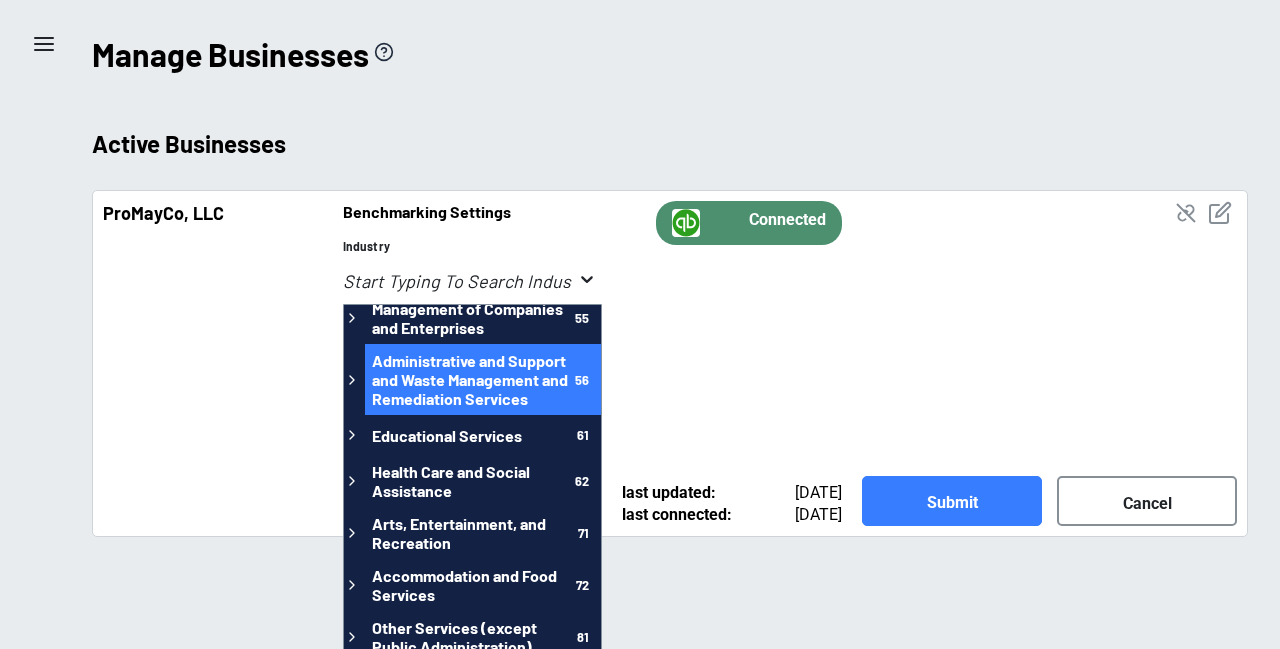 scroll, scrollTop: 748, scrollLeft: 0, axis: vertical 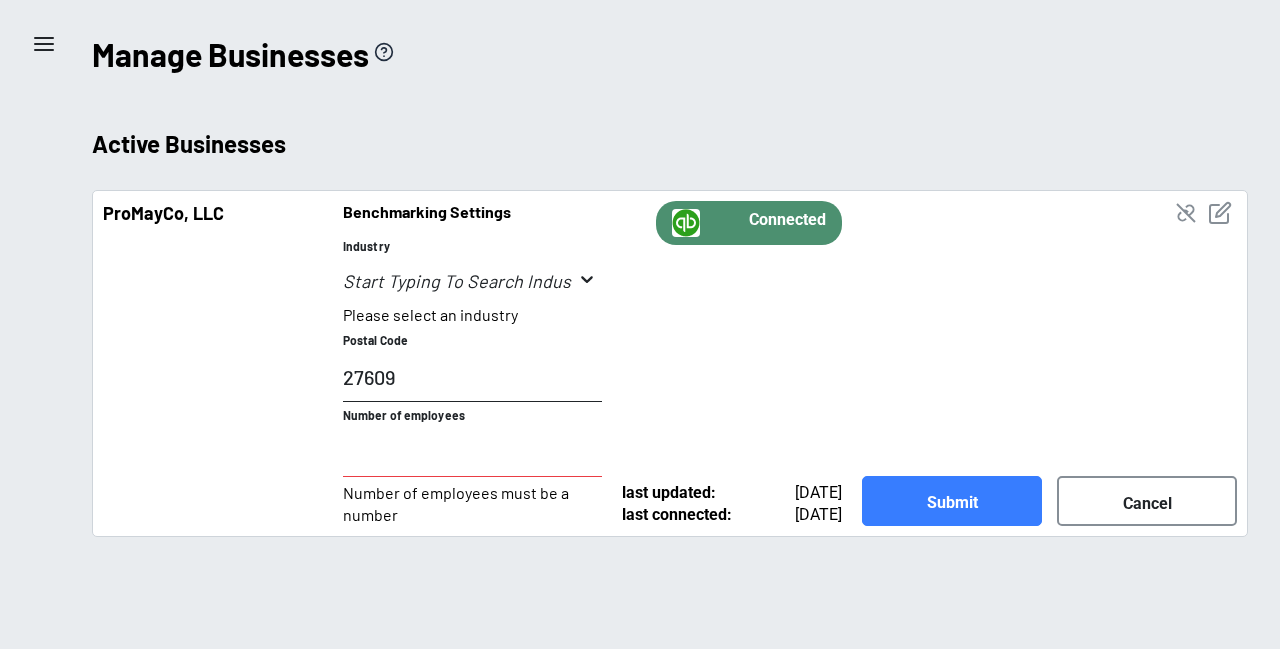 click on "menu Manage Businesses Active Businesses ProMayCo, LLC Benchmarking Settings Industry Please select an industry Postal Code [POSTAL_CODE] Number of employees Number of employees must be a number Connected last updated: 08/01/[YEAR] last connected: 08/01/[YEAR] Submit Cancel" at bounding box center (640, 324) 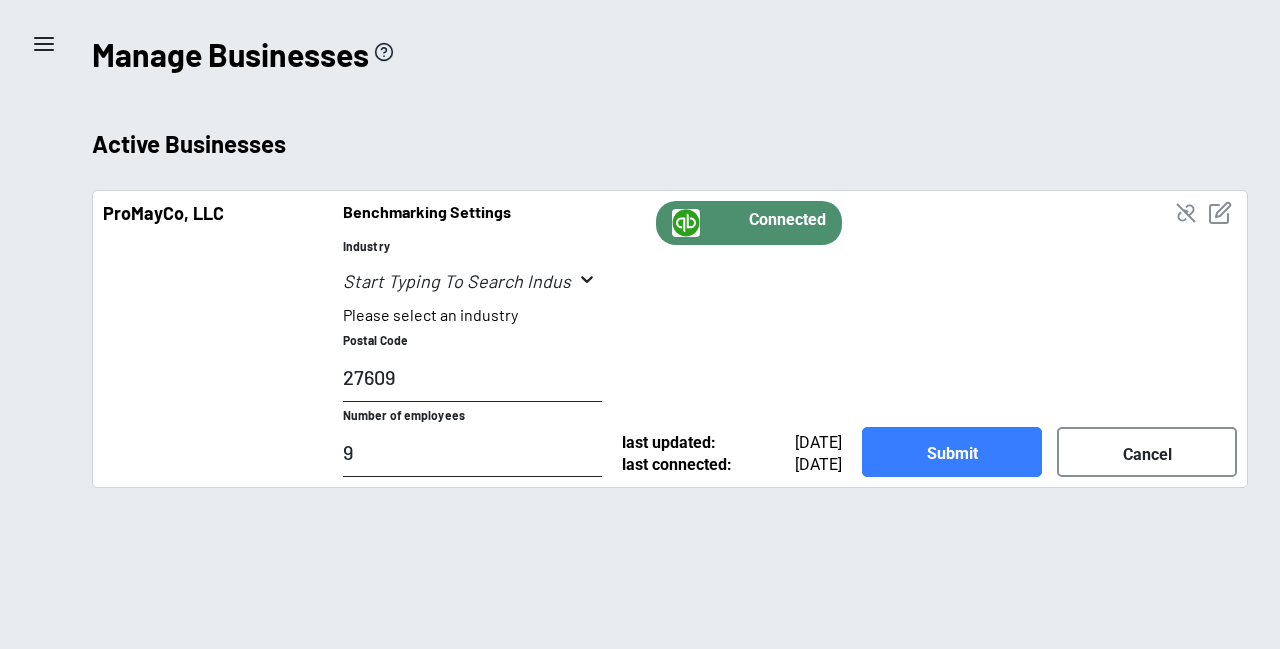 type on "9" 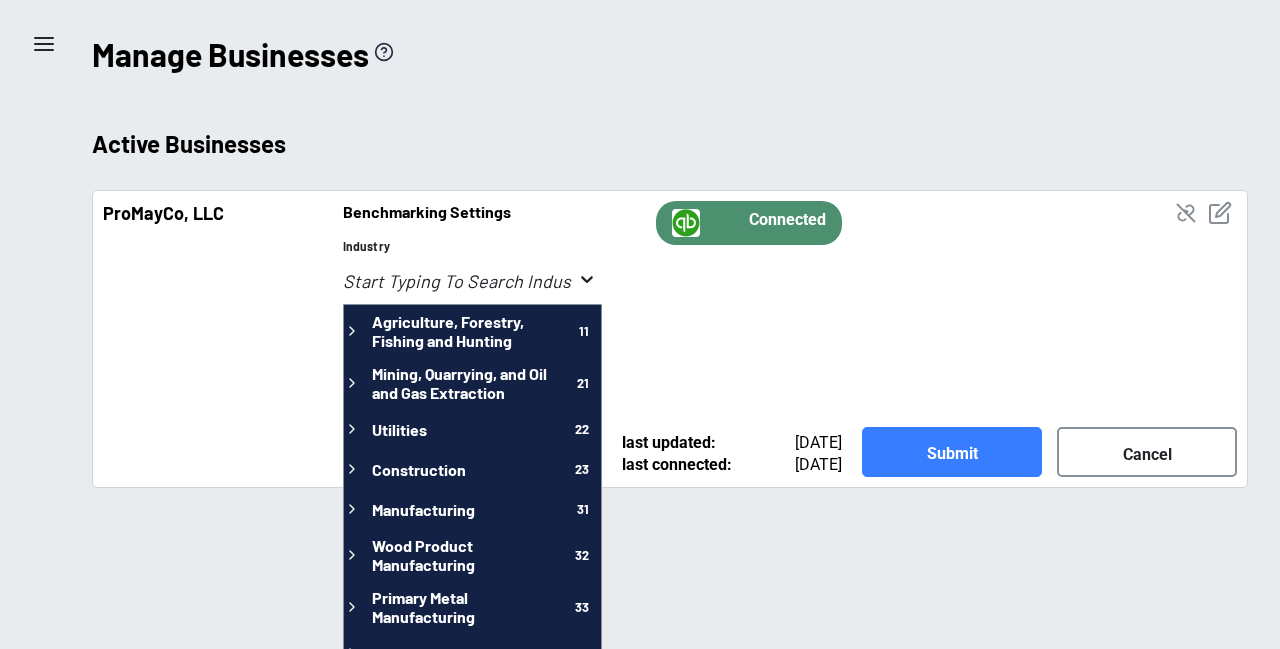 click at bounding box center [472, 280] 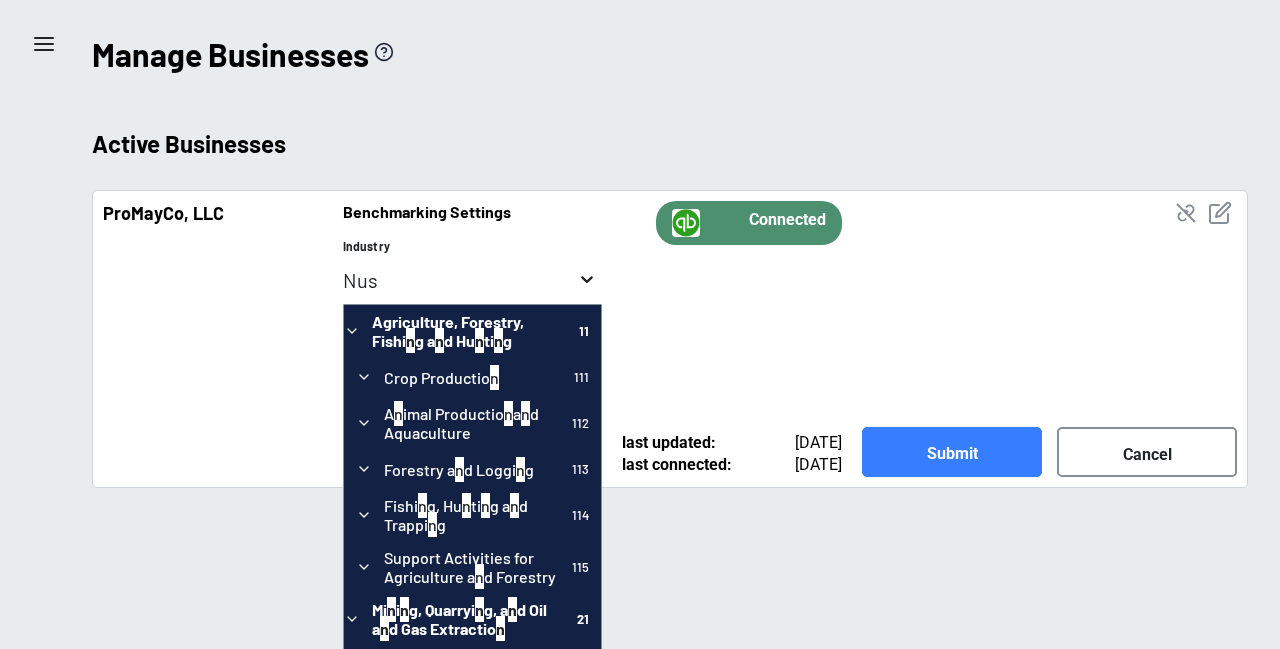 click on "nus" at bounding box center (457, 280) 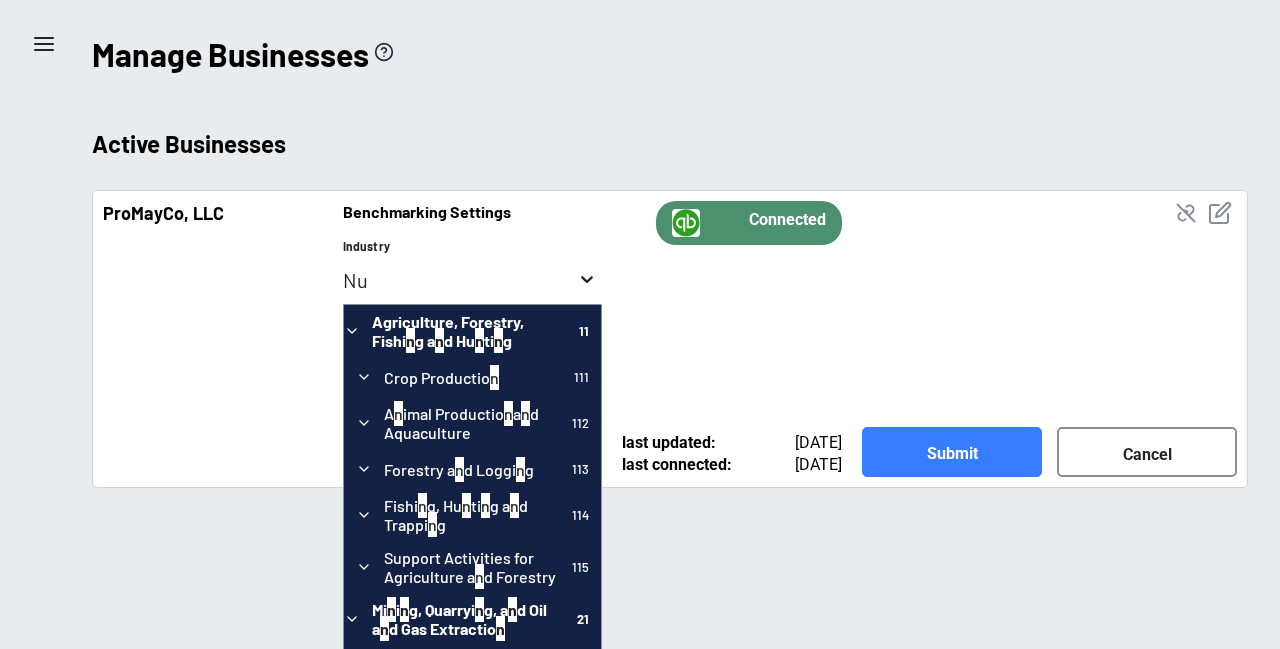 type on "n" 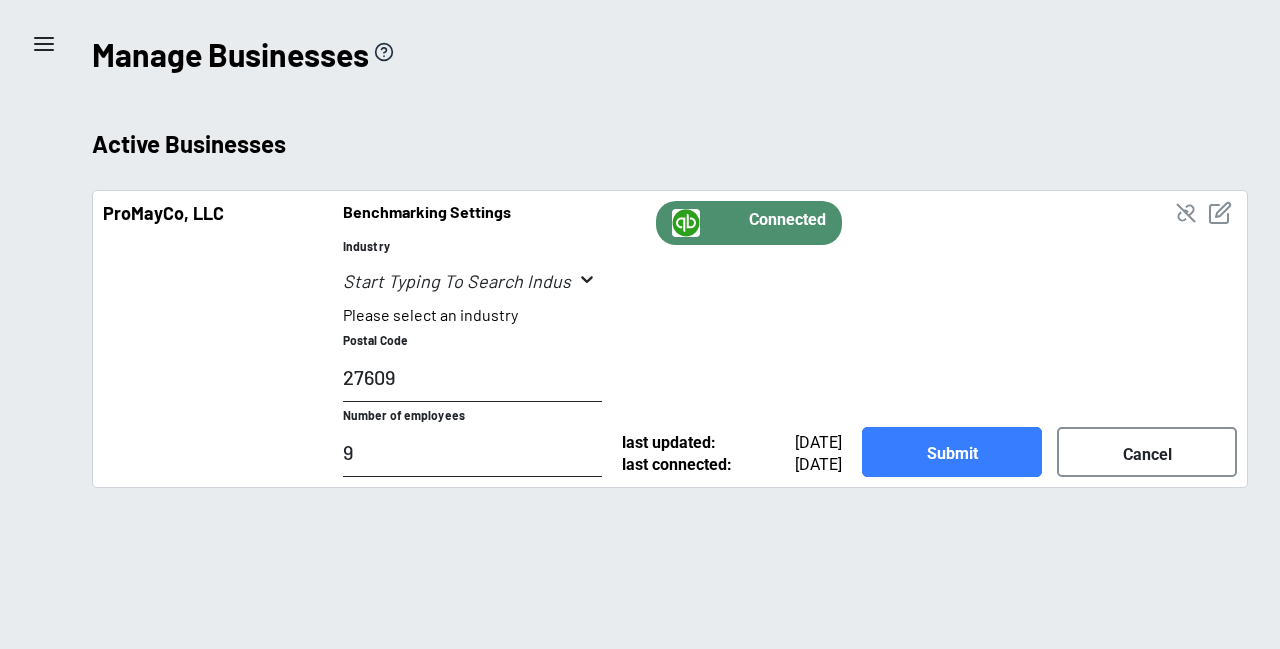 drag, startPoint x: 386, startPoint y: 281, endPoint x: 313, endPoint y: 272, distance: 73.552704 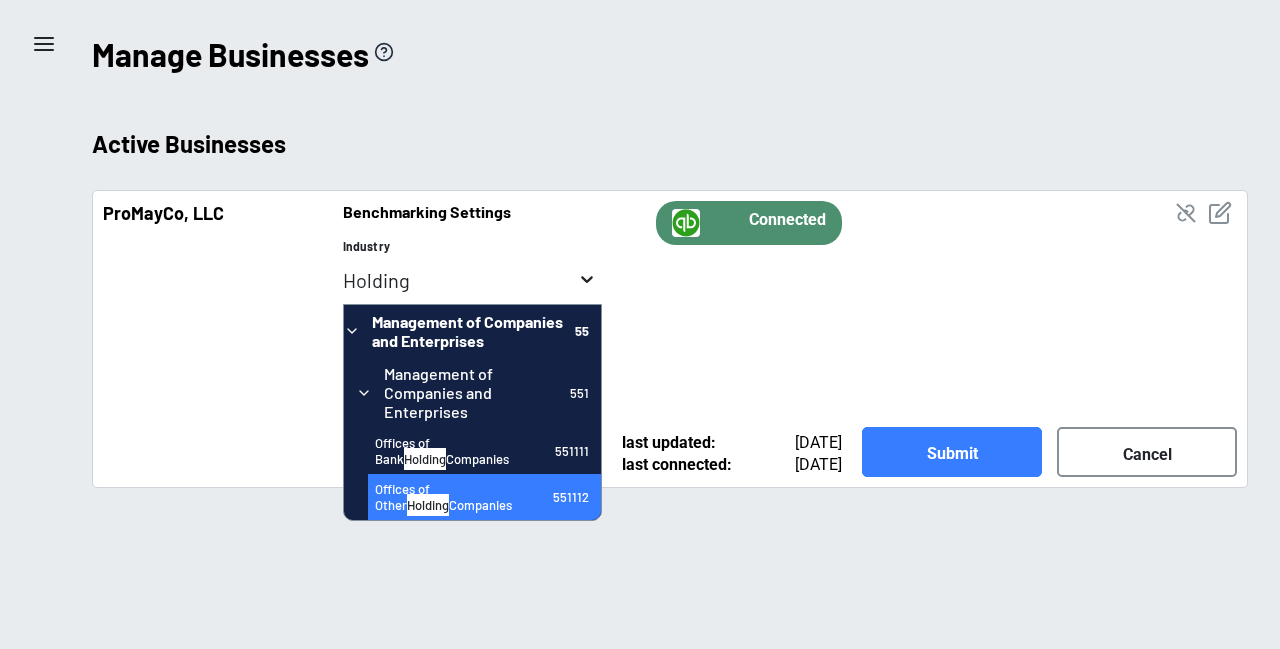 click on "Holding" at bounding box center [428, 505] 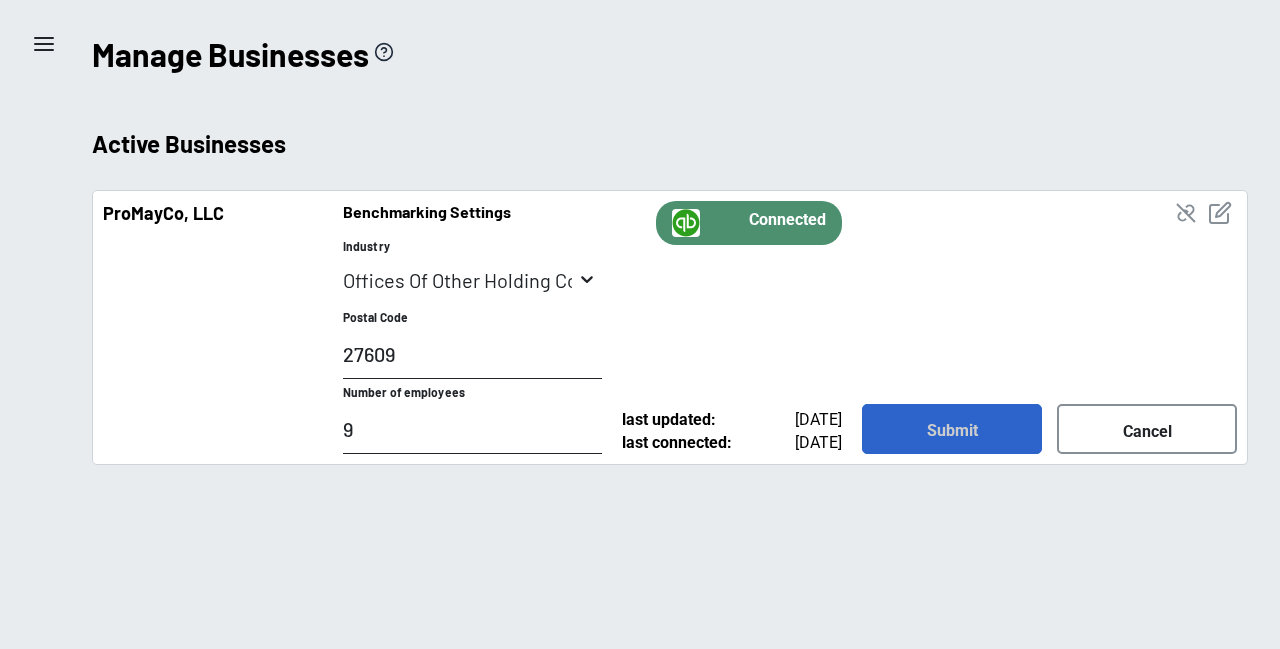 click on "Submit" at bounding box center (952, 429) 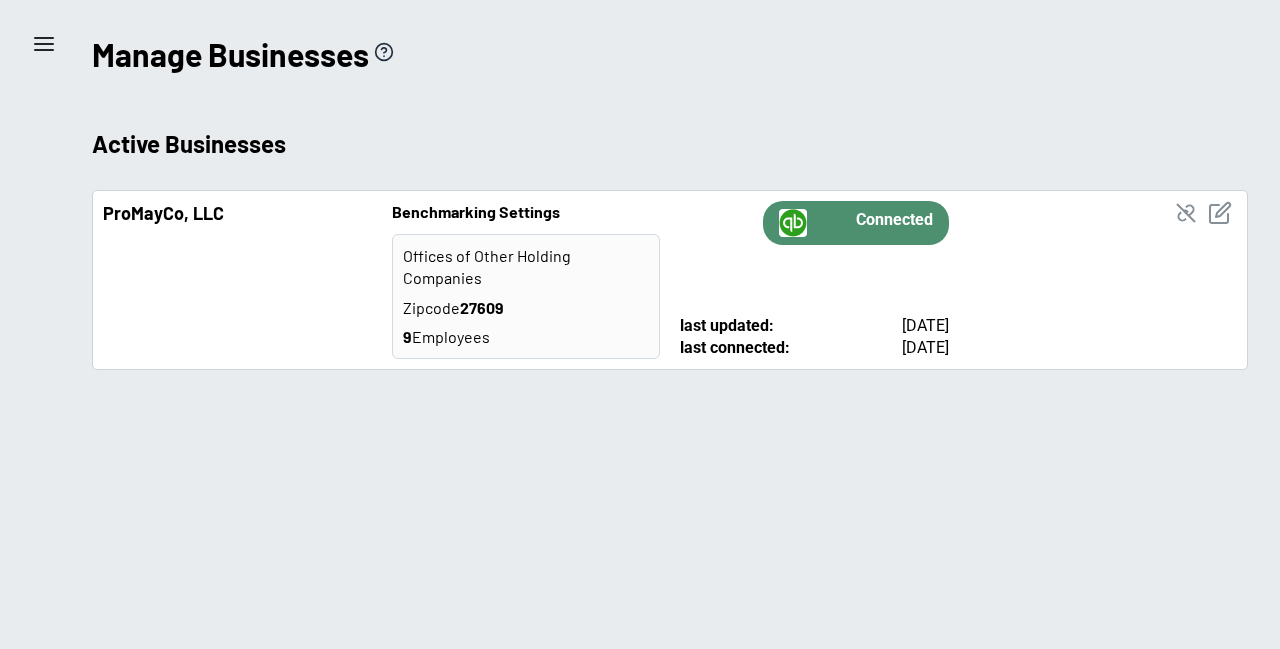 scroll, scrollTop: 0, scrollLeft: 0, axis: both 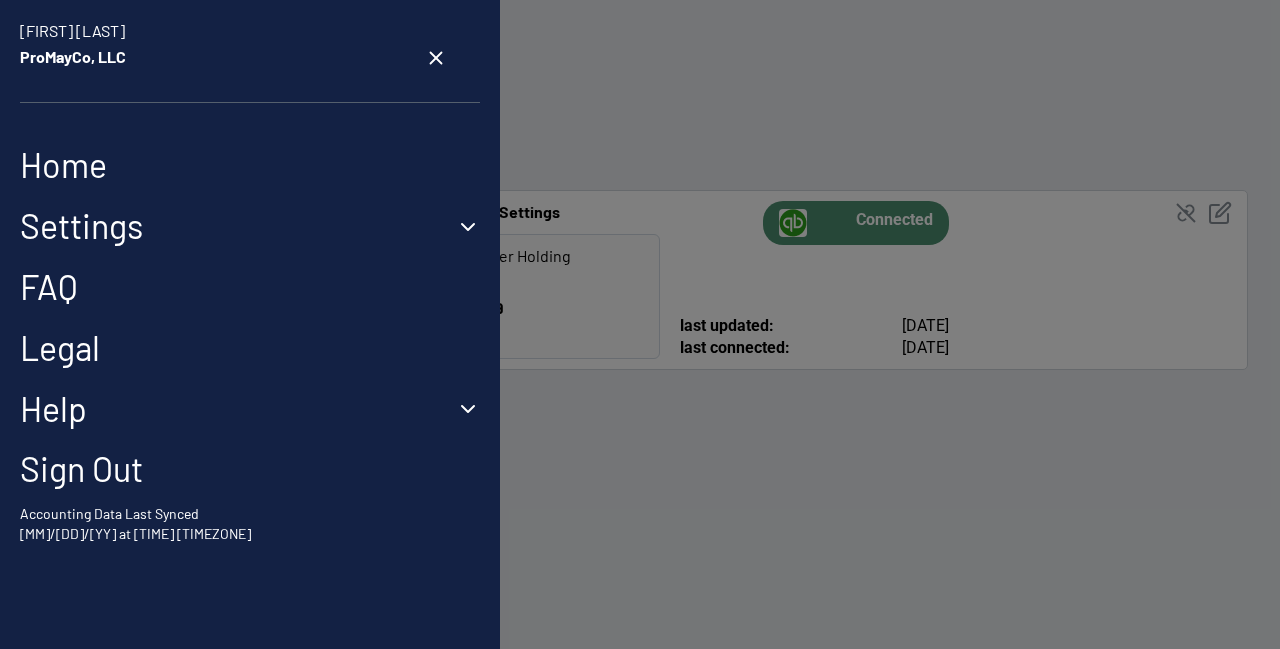 click on "Settings Business Settings User Profile" at bounding box center (250, 226) 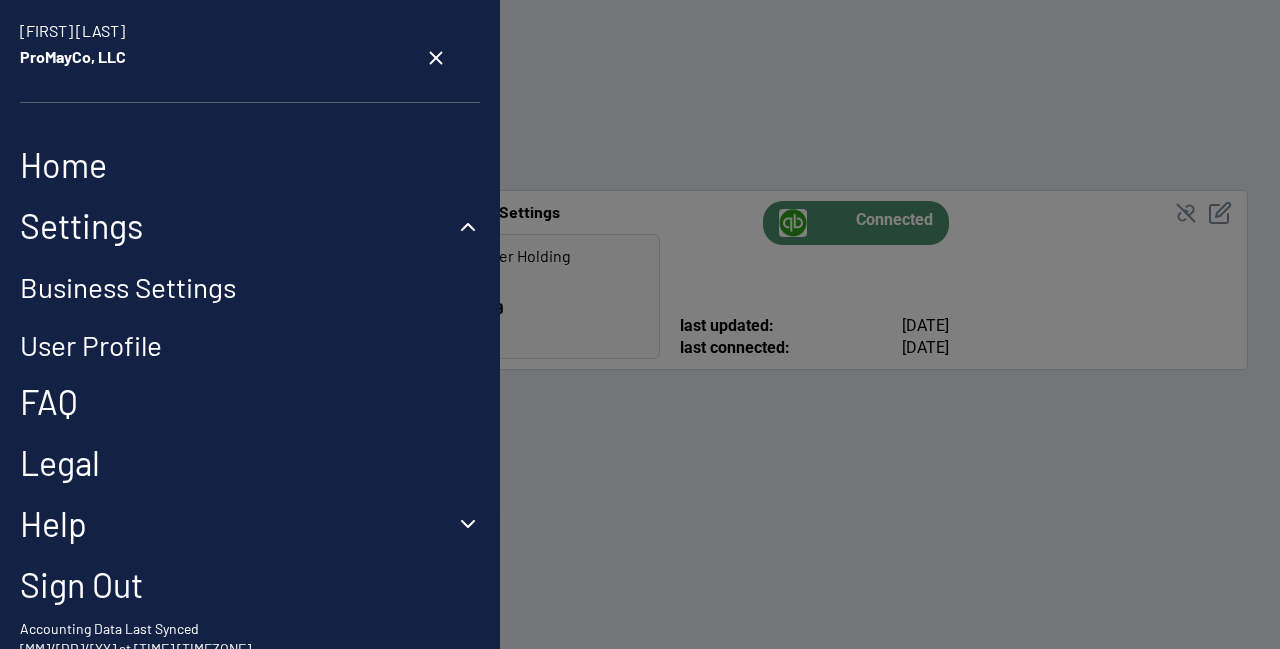 click on "User Profile" at bounding box center (91, 345) 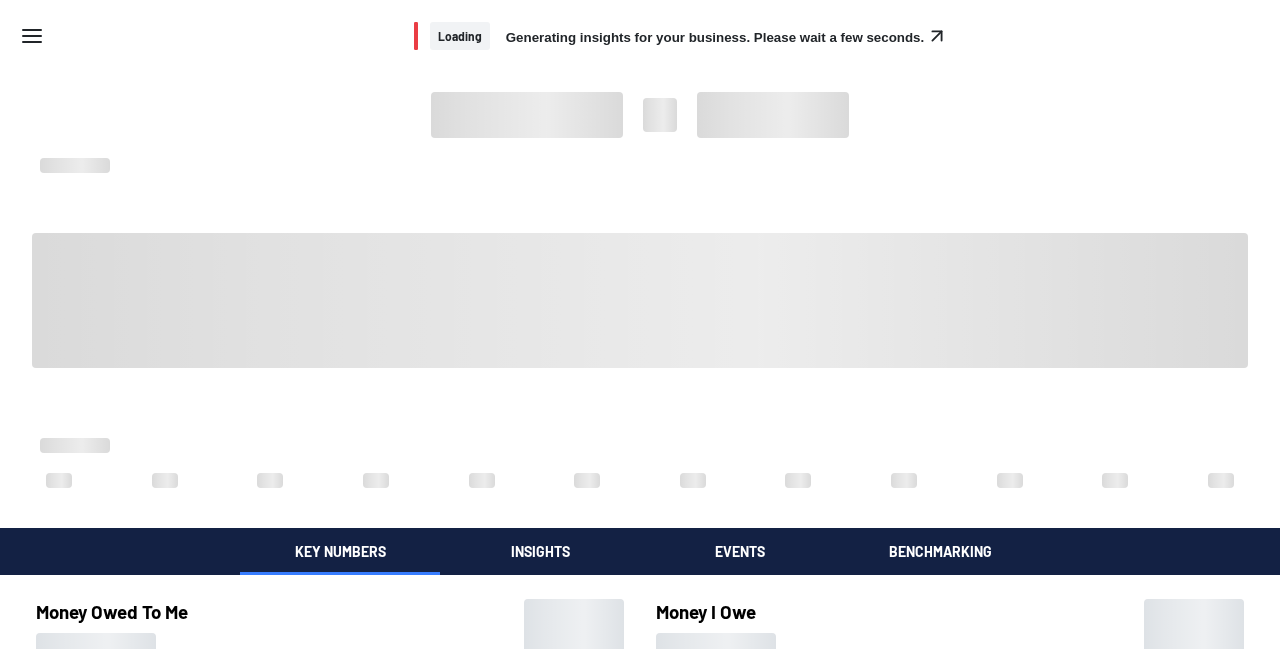 scroll, scrollTop: 0, scrollLeft: 0, axis: both 